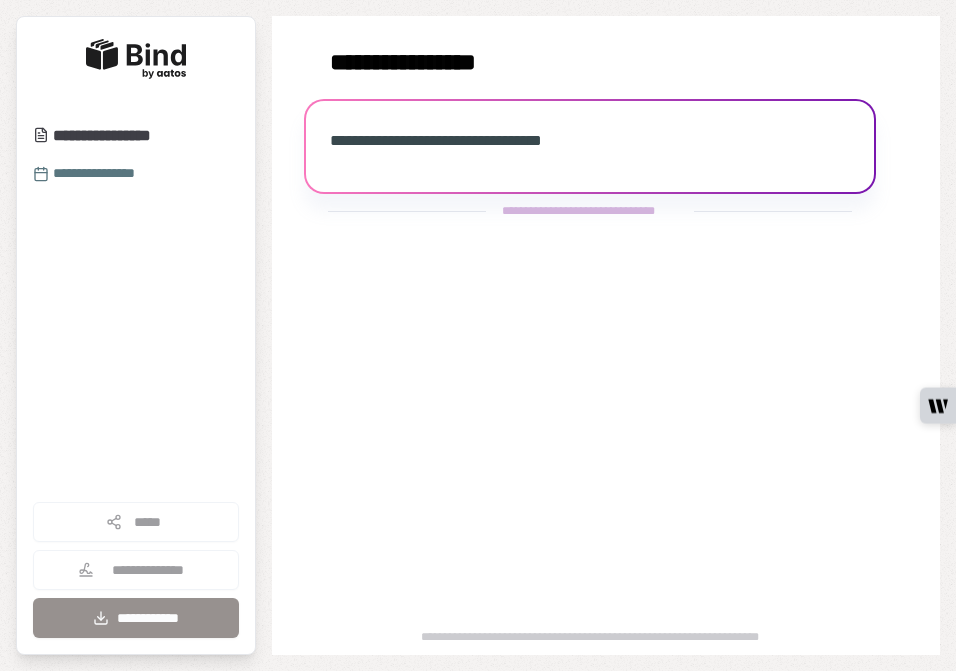 scroll, scrollTop: 0, scrollLeft: 0, axis: both 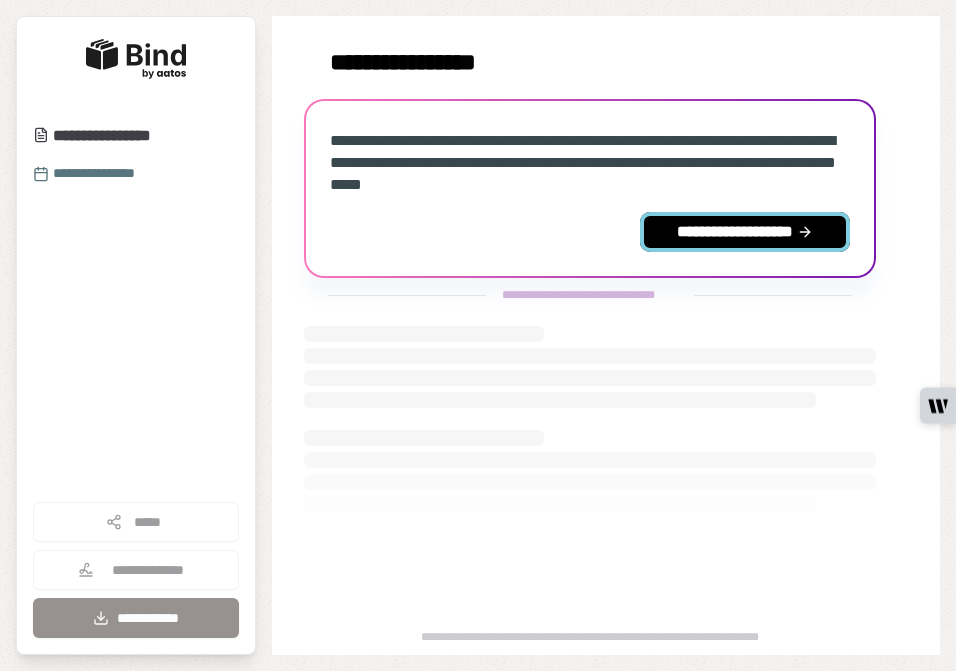 click on "**********" at bounding box center [745, 232] 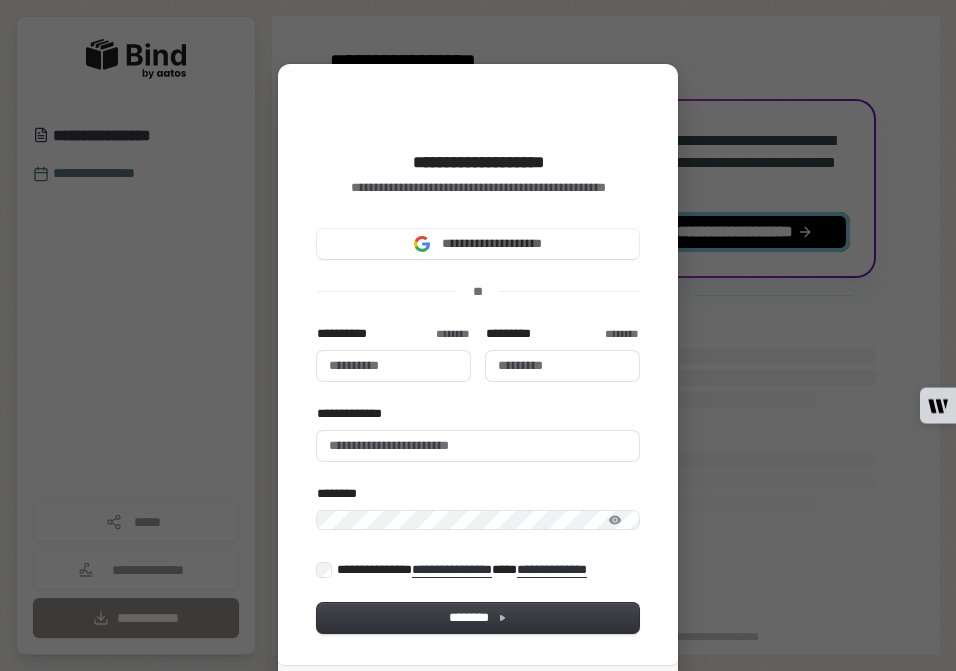 type 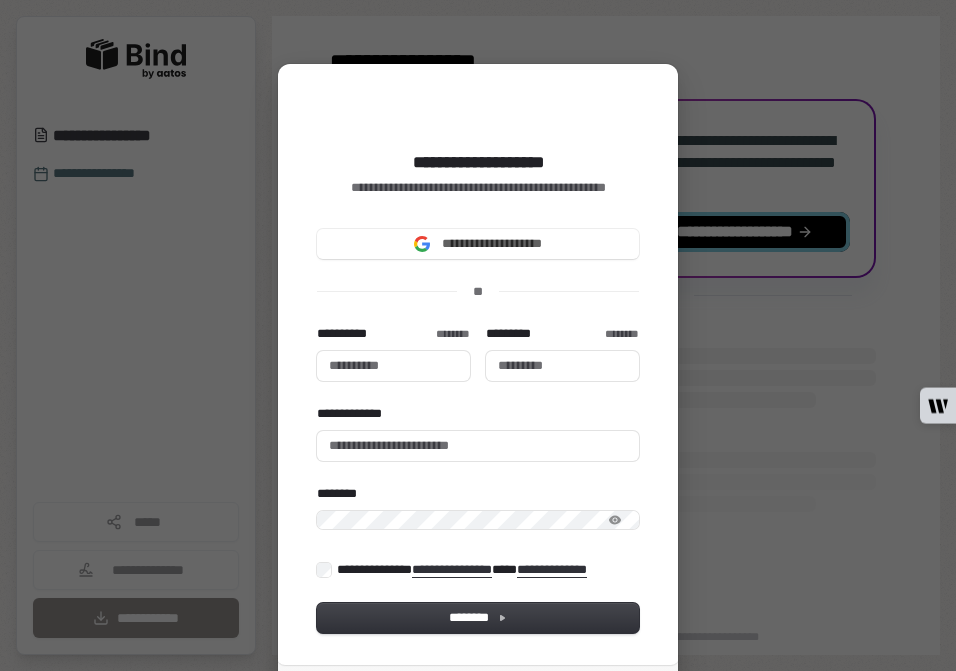type 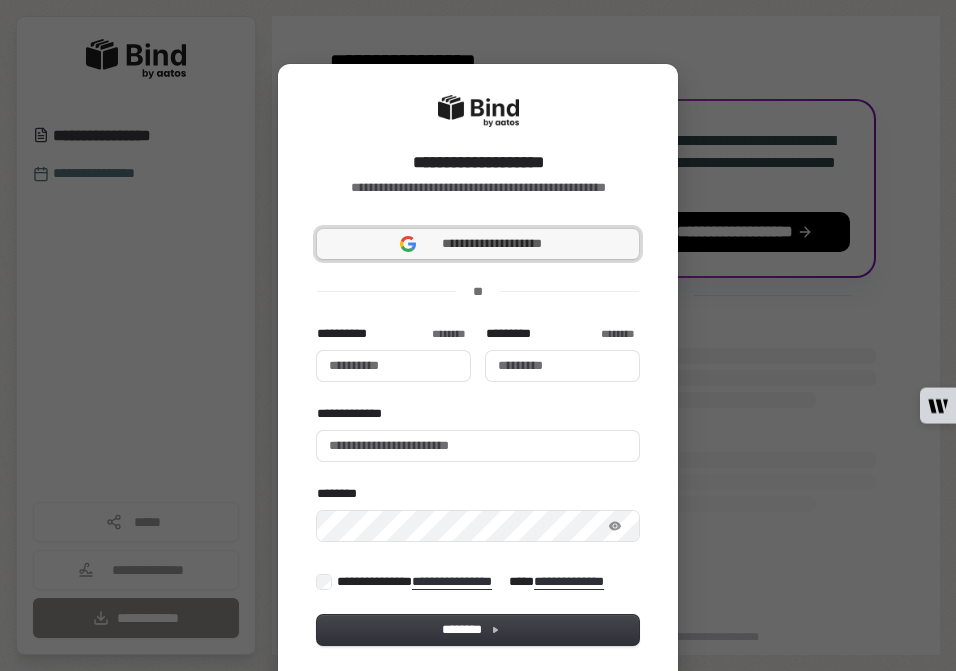 click on "**********" at bounding box center (478, 244) 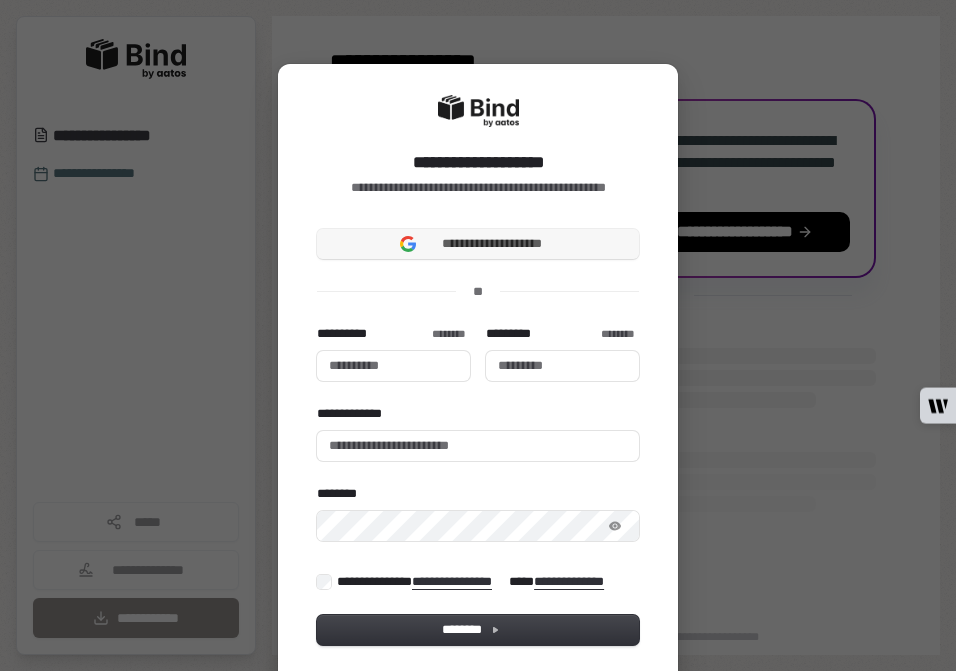 type 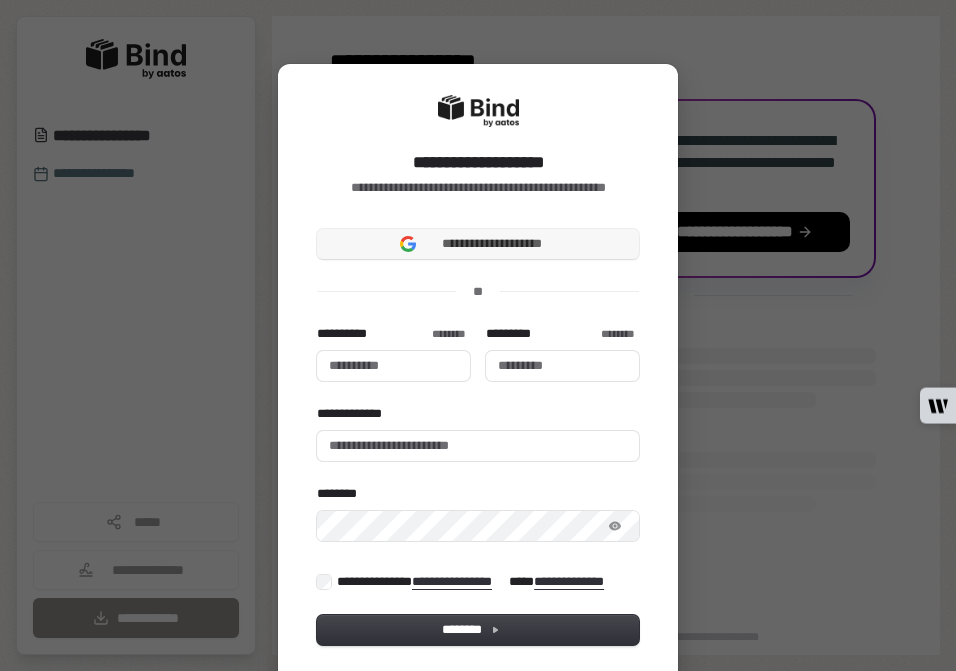 type 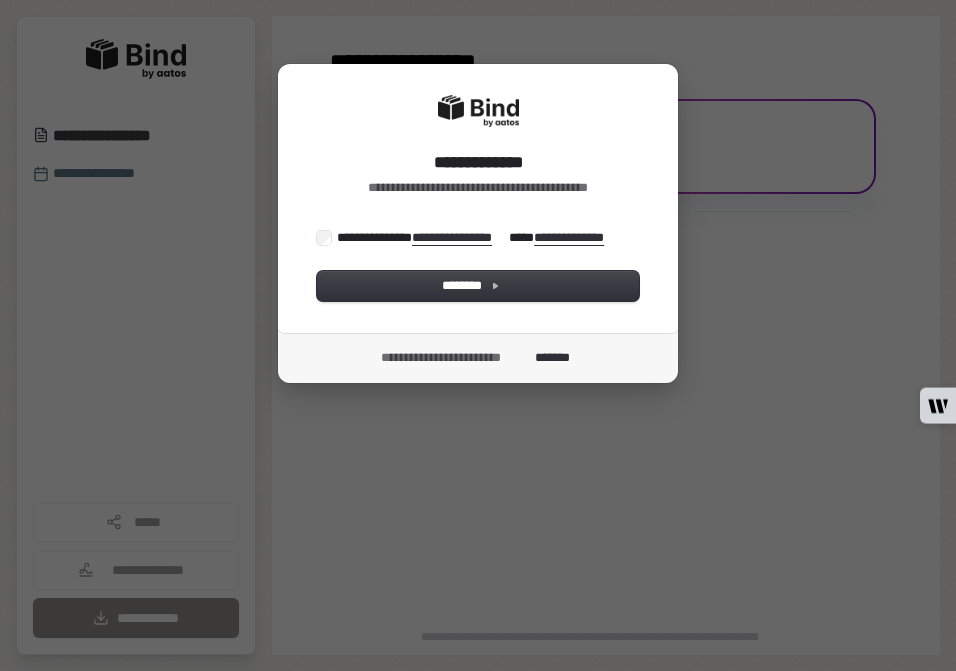 scroll, scrollTop: 0, scrollLeft: 0, axis: both 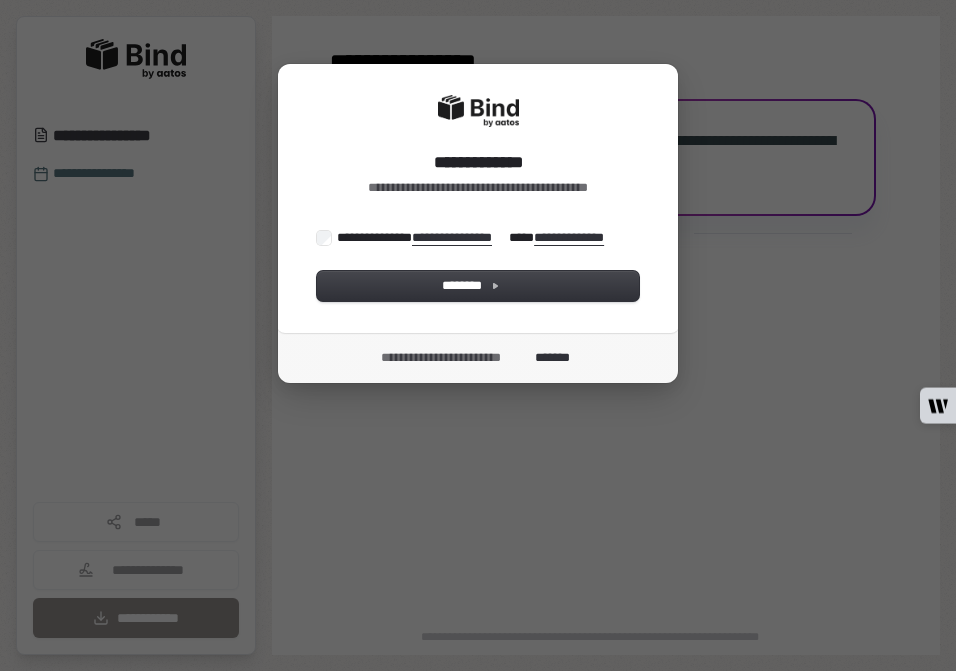 click on "**********" at bounding box center (478, 265) 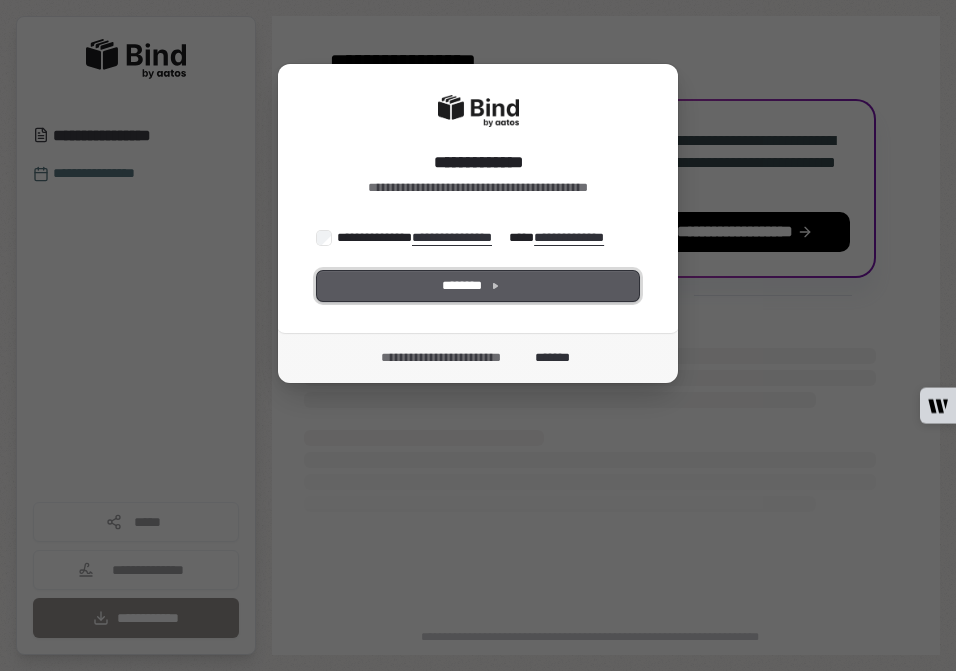 click on "********" at bounding box center [478, 286] 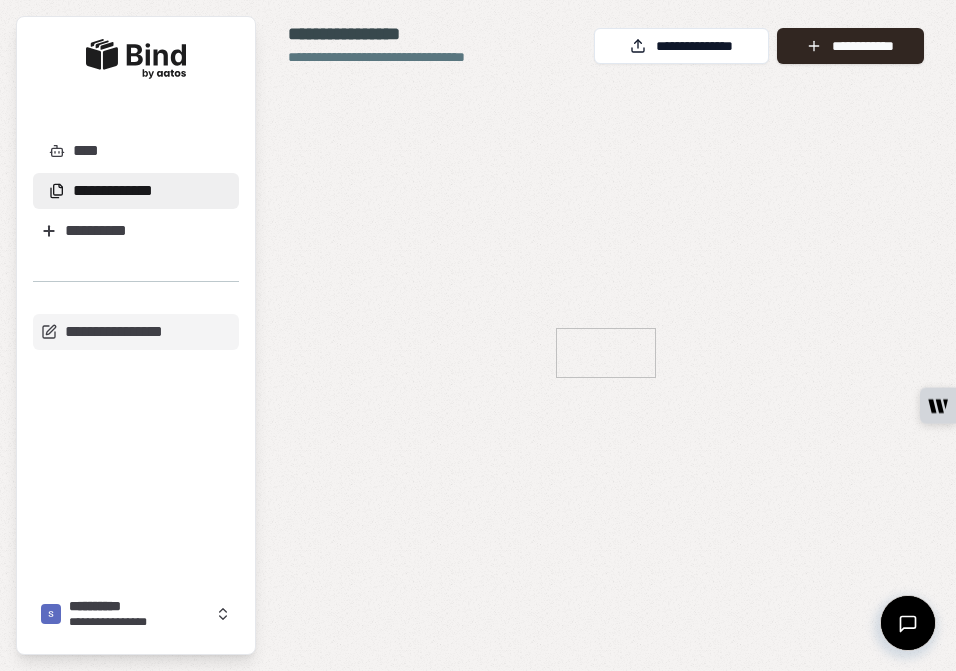 scroll, scrollTop: 0, scrollLeft: 0, axis: both 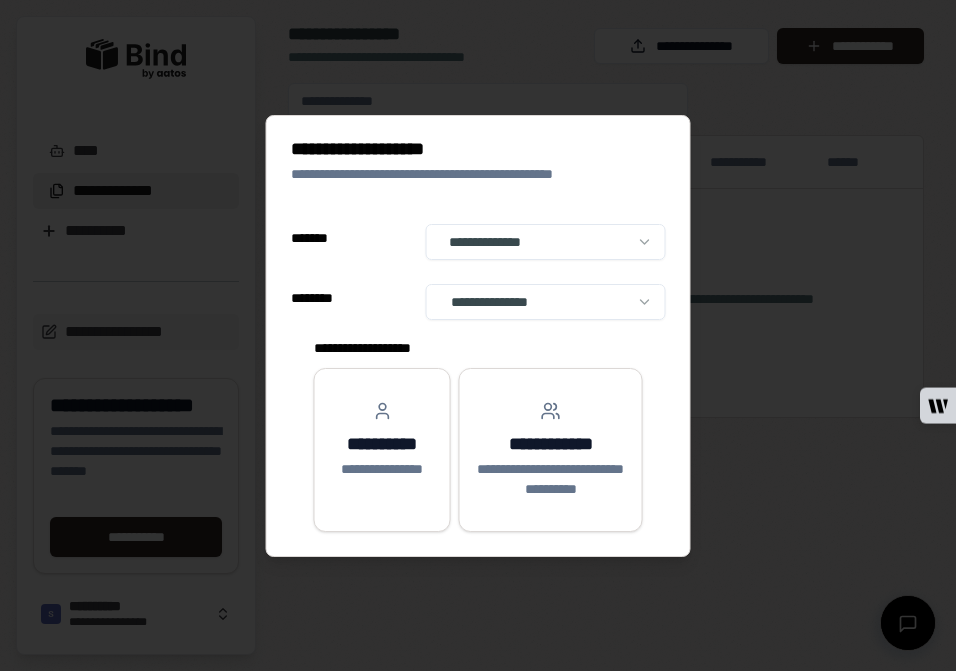 select on "**" 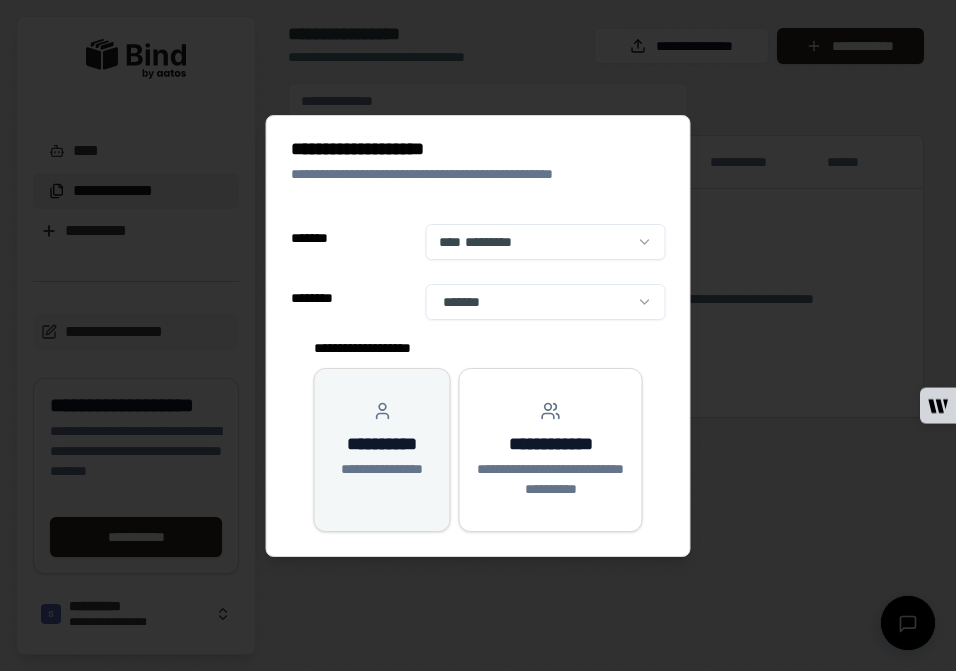 click on "**********" at bounding box center (382, 440) 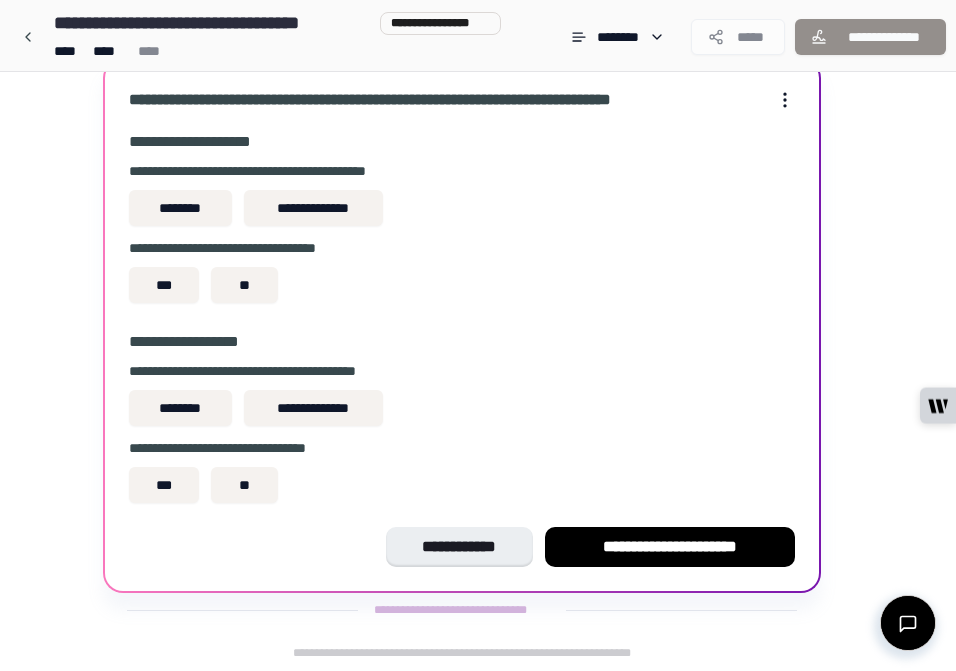 scroll, scrollTop: 0, scrollLeft: 0, axis: both 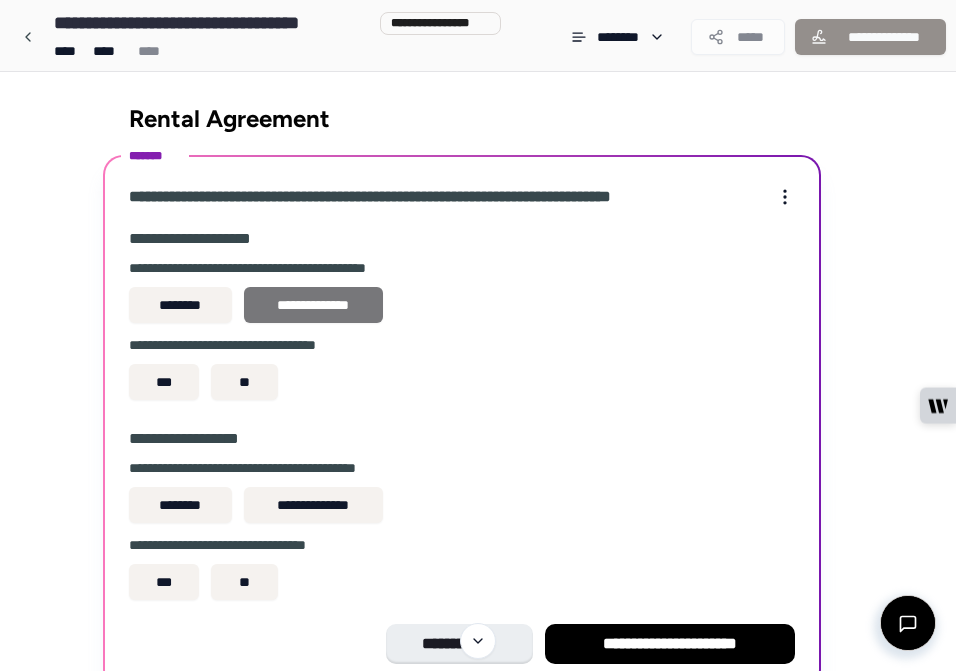click on "**********" at bounding box center (313, 305) 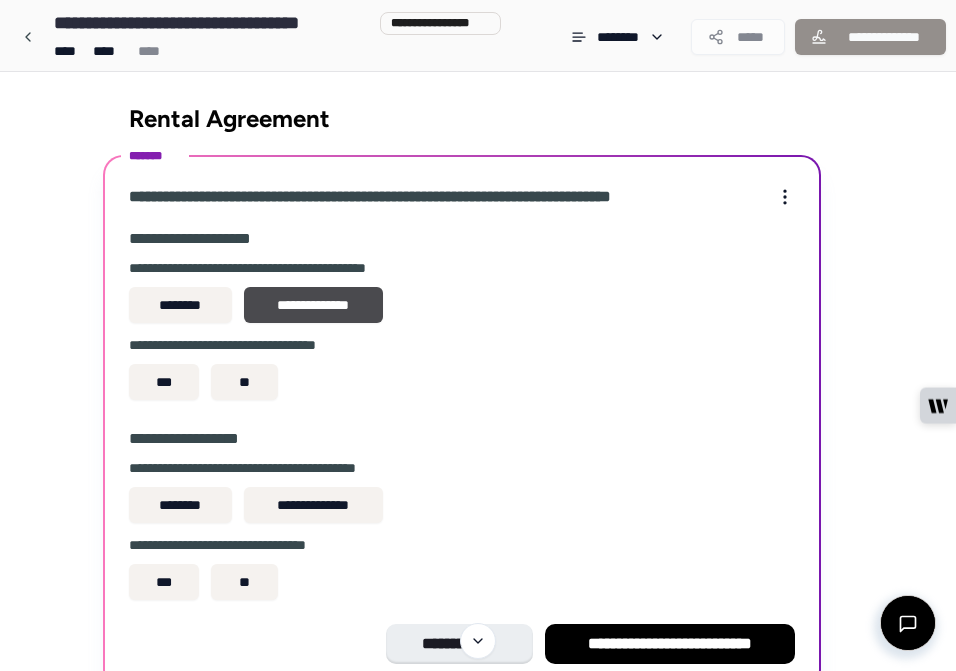 scroll, scrollTop: 41, scrollLeft: 0, axis: vertical 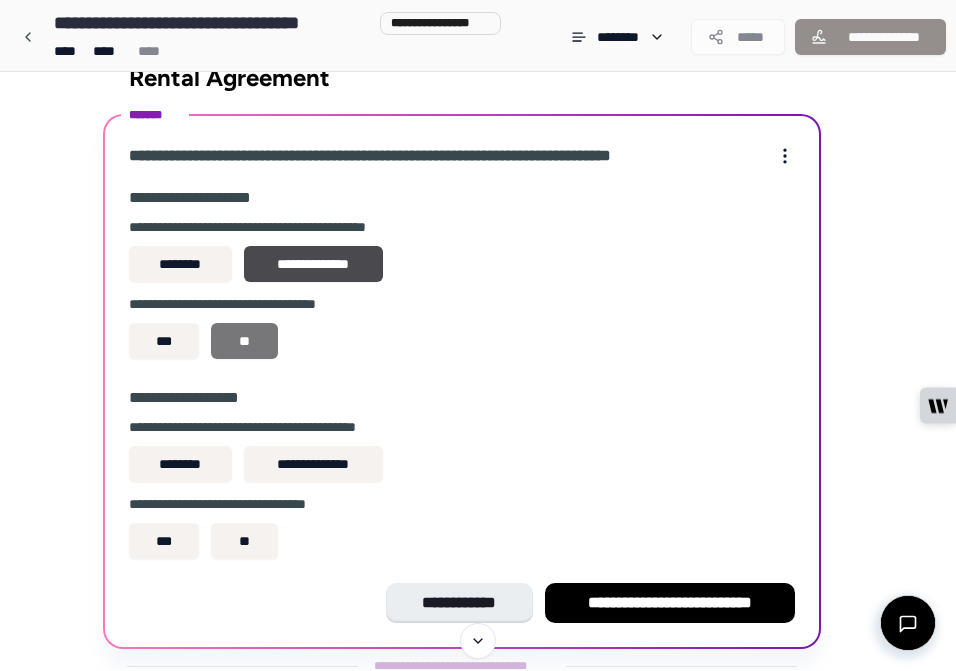 click on "**" at bounding box center (244, 341) 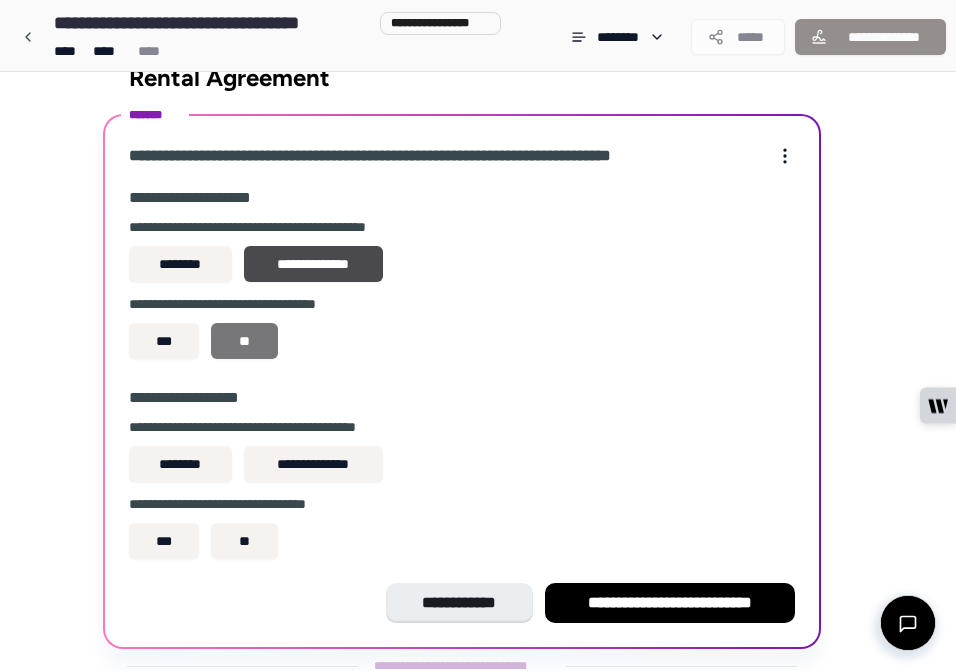 scroll, scrollTop: 97, scrollLeft: 0, axis: vertical 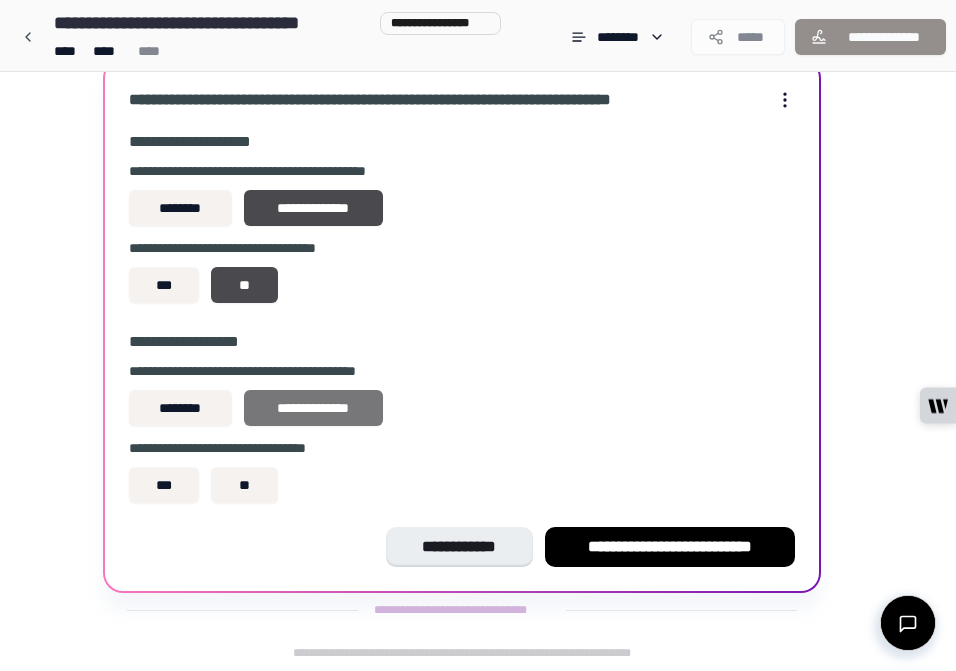 click on "**********" at bounding box center [313, 408] 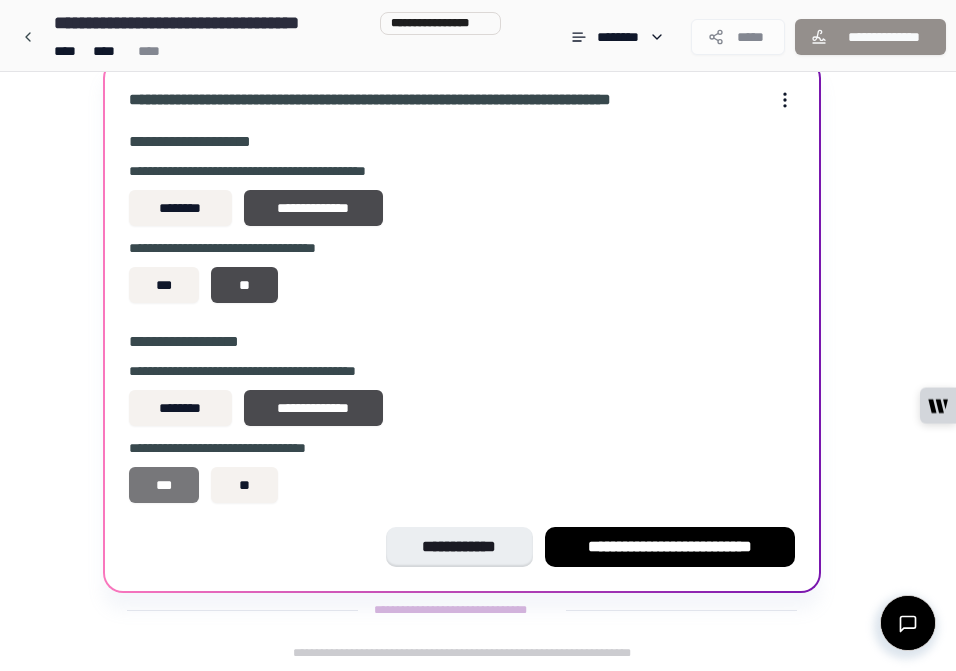click on "***" at bounding box center [164, 485] 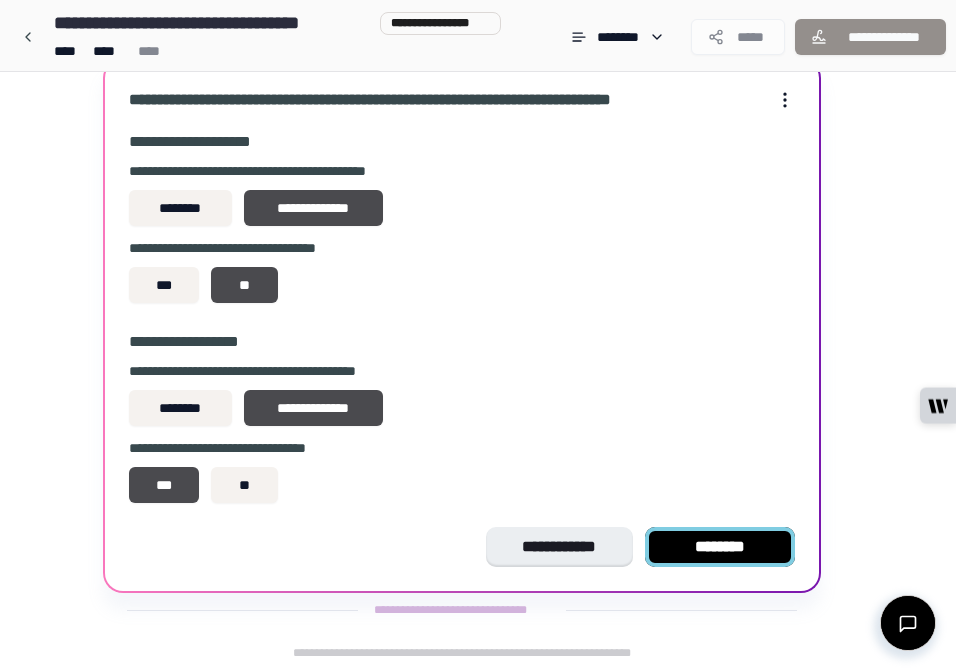 click on "********" at bounding box center [720, 547] 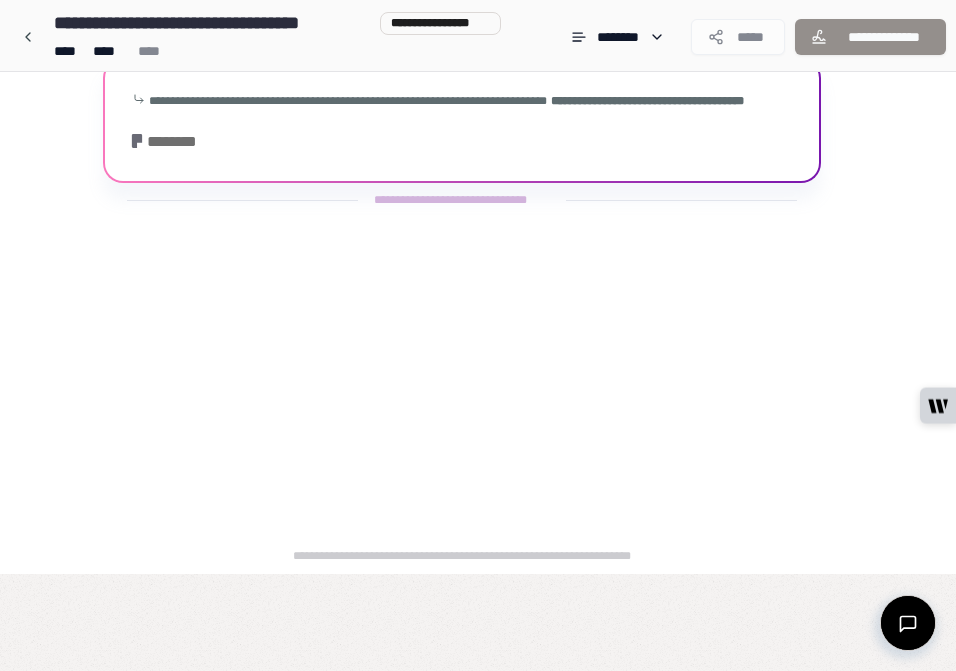 scroll, scrollTop: 0, scrollLeft: 0, axis: both 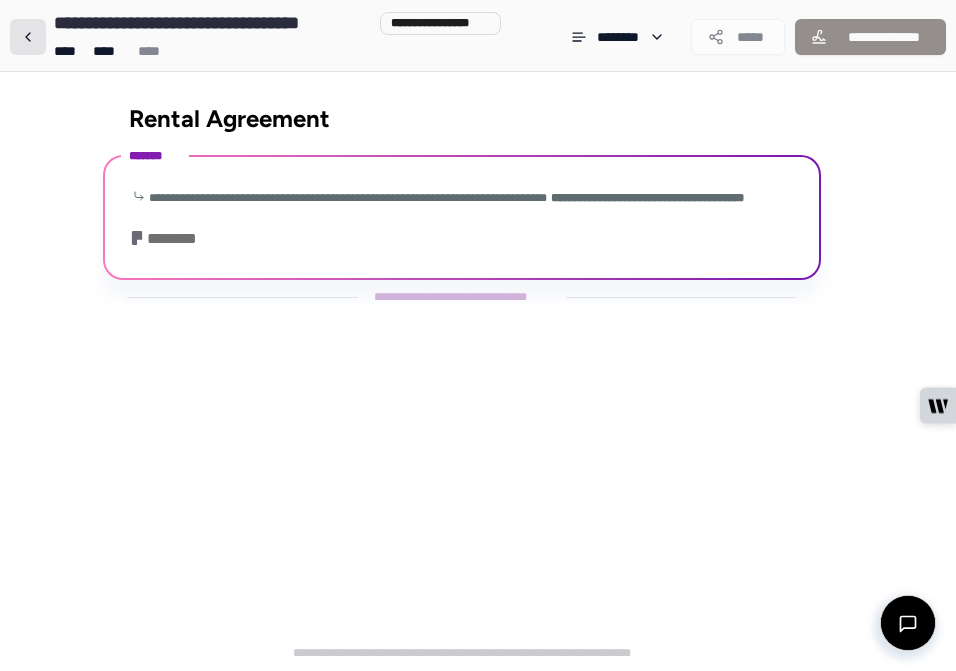 click at bounding box center [28, 37] 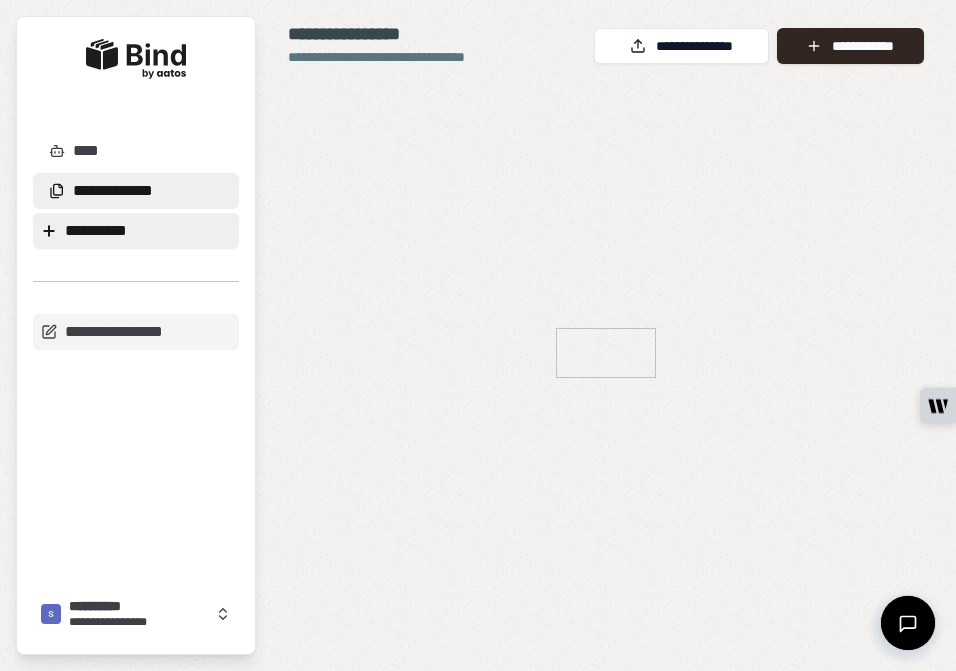 click on "**********" at bounding box center [136, 231] 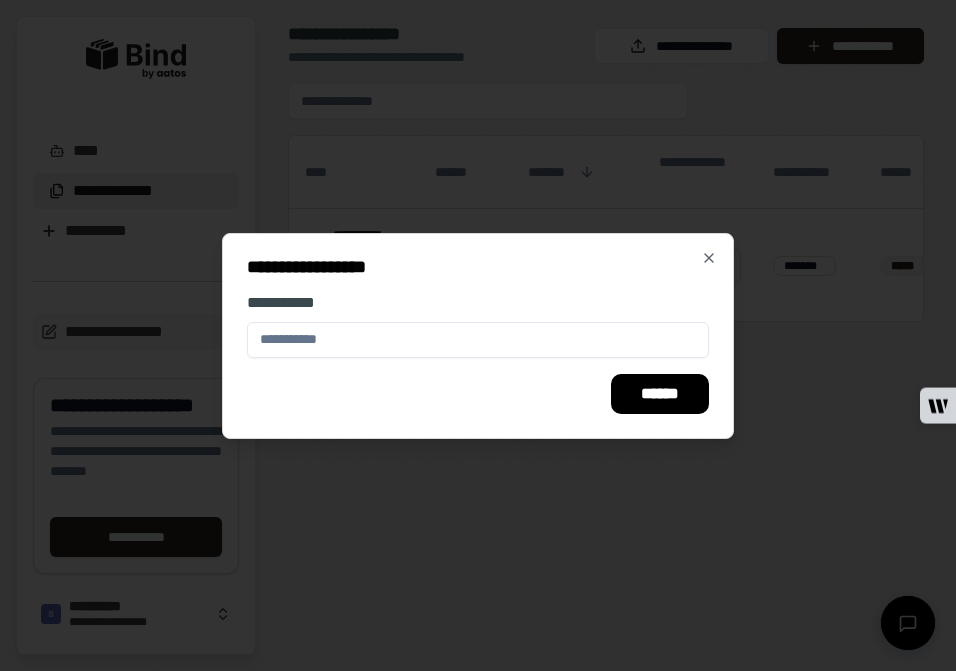 click on "**********" at bounding box center (478, 267) 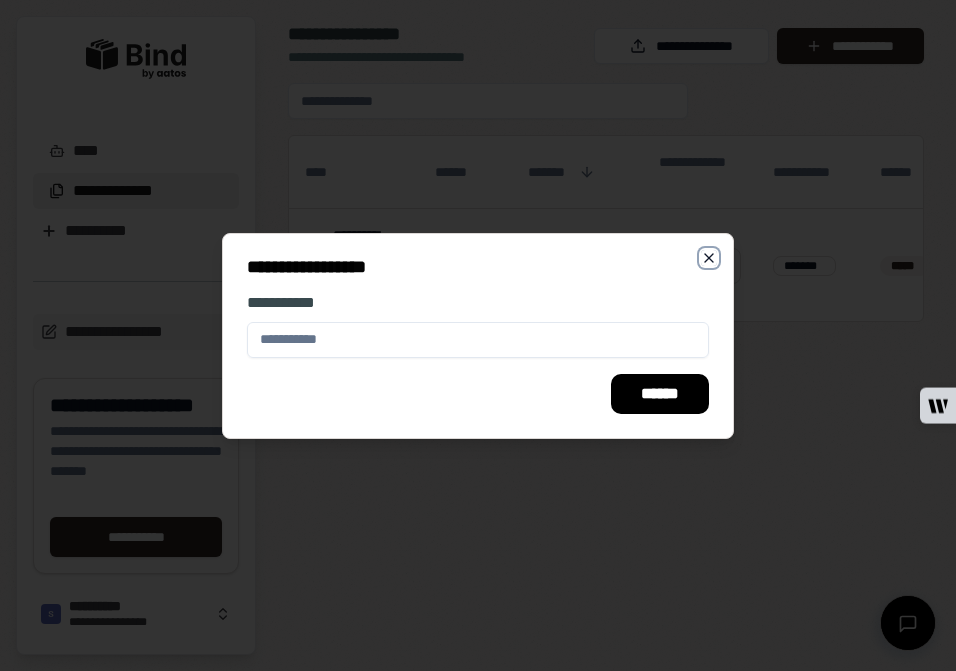 click 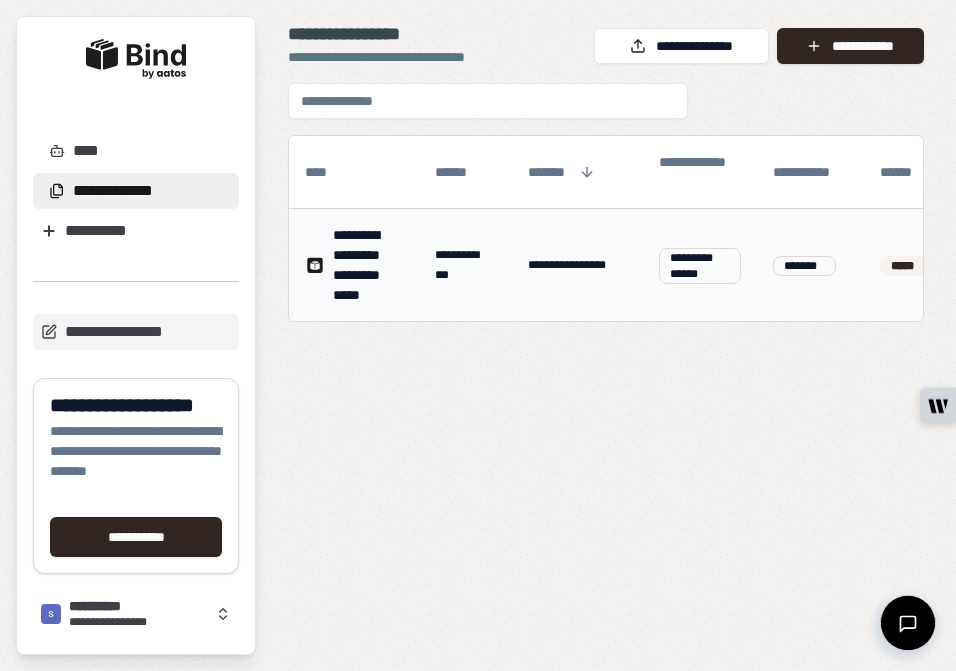 click on "**********" at bounding box center (577, 265) 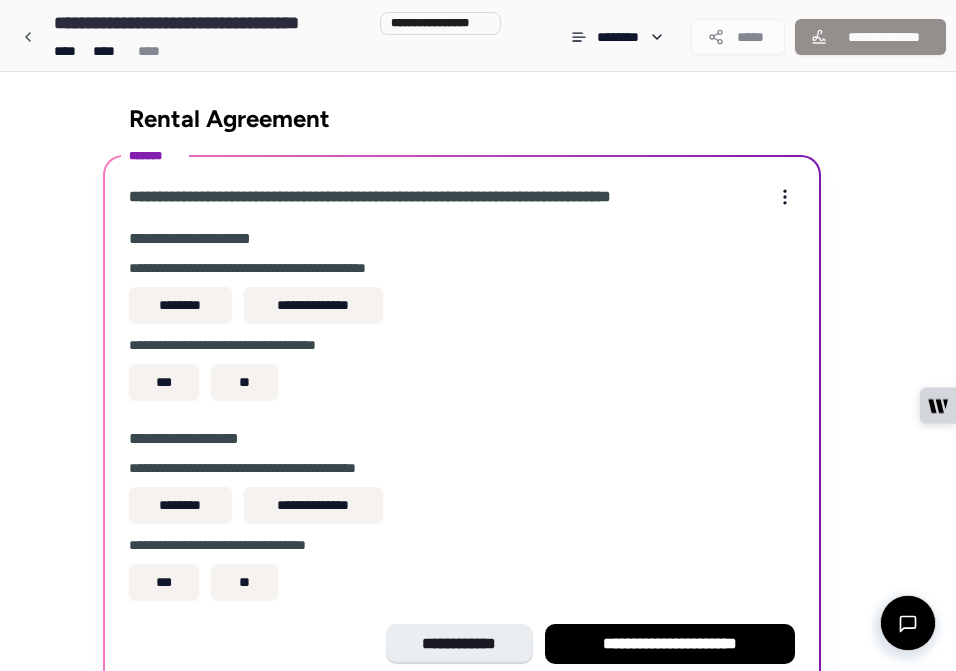 scroll, scrollTop: 97, scrollLeft: 0, axis: vertical 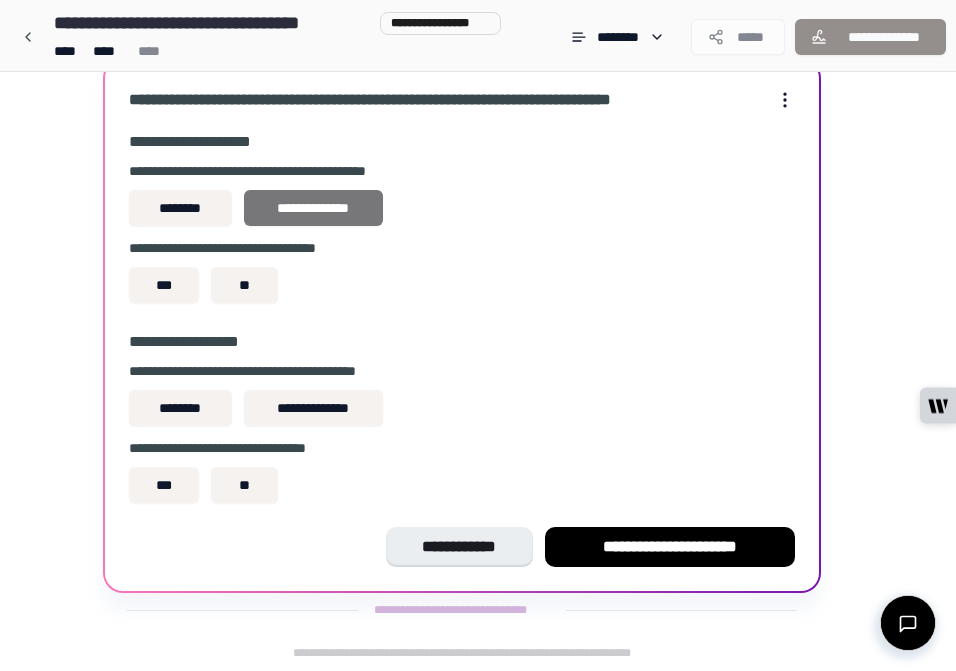 click on "**********" at bounding box center (313, 208) 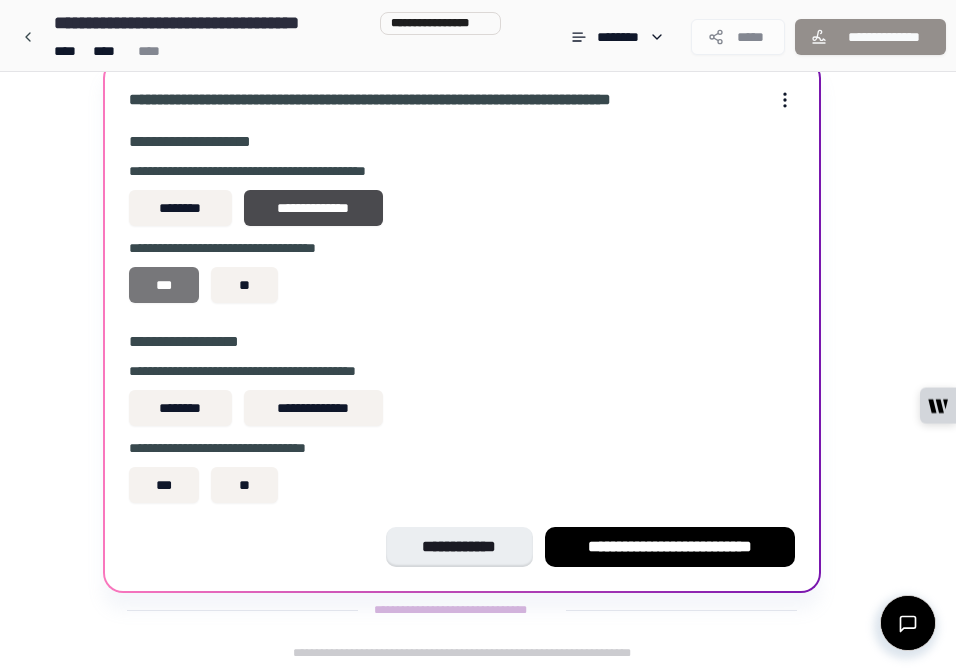 click on "***" at bounding box center [164, 285] 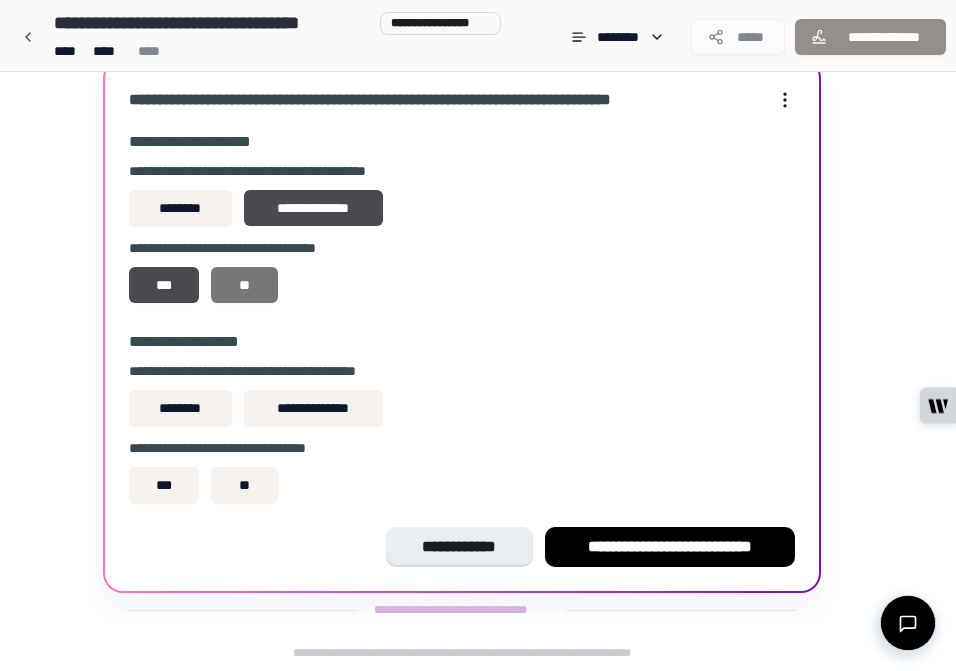 click on "**" at bounding box center (244, 285) 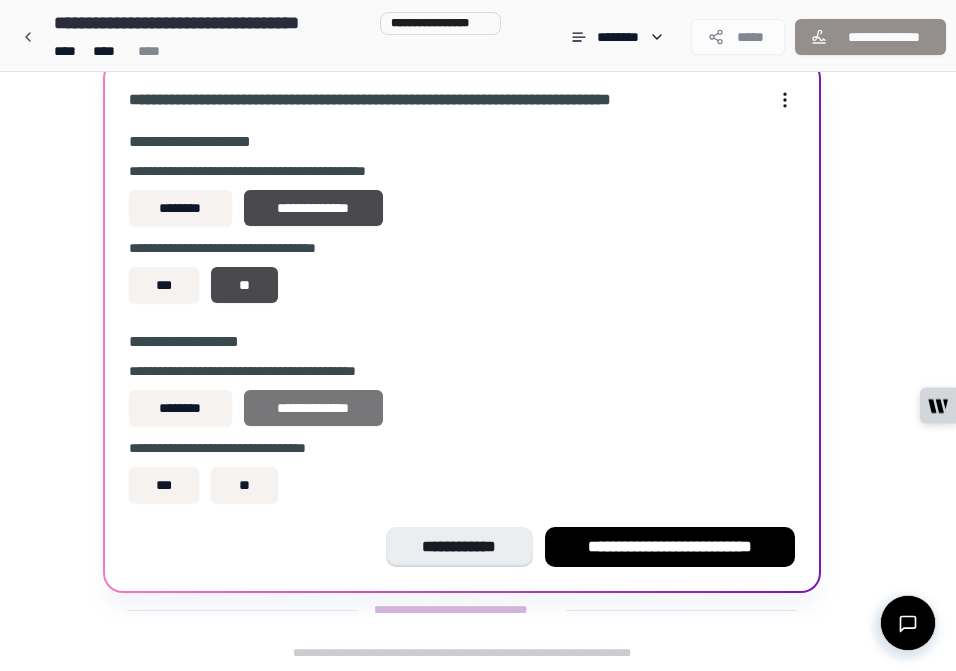 click on "**********" at bounding box center (313, 408) 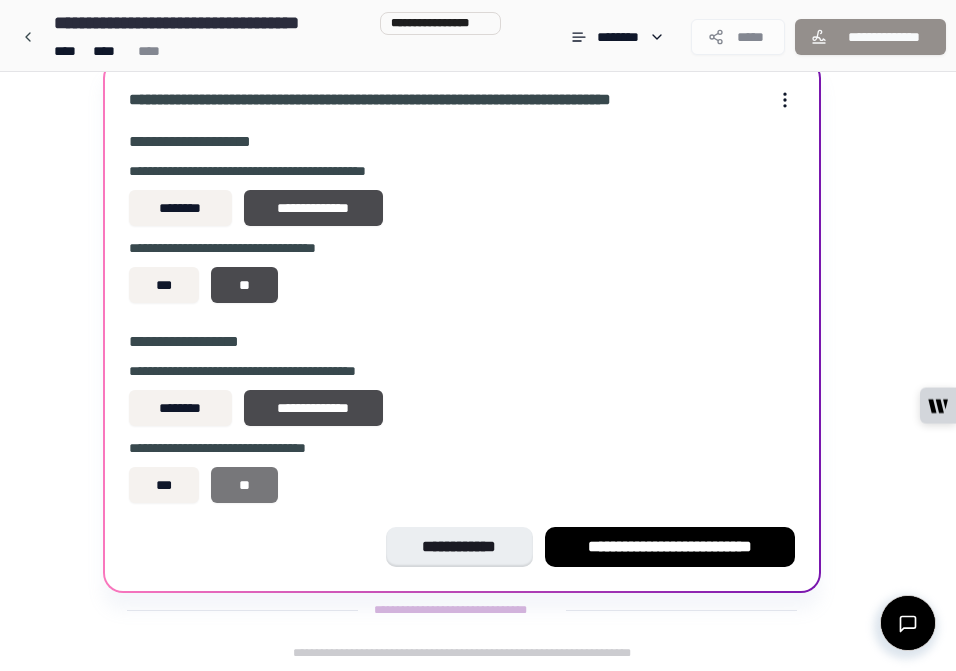 click on "**" at bounding box center [244, 485] 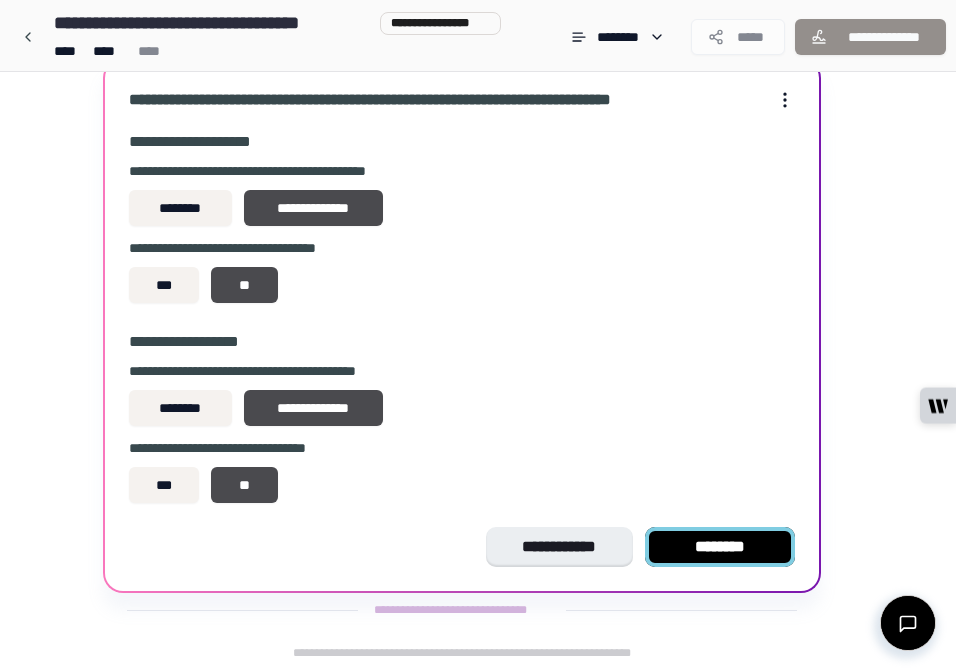 click on "********" at bounding box center (720, 547) 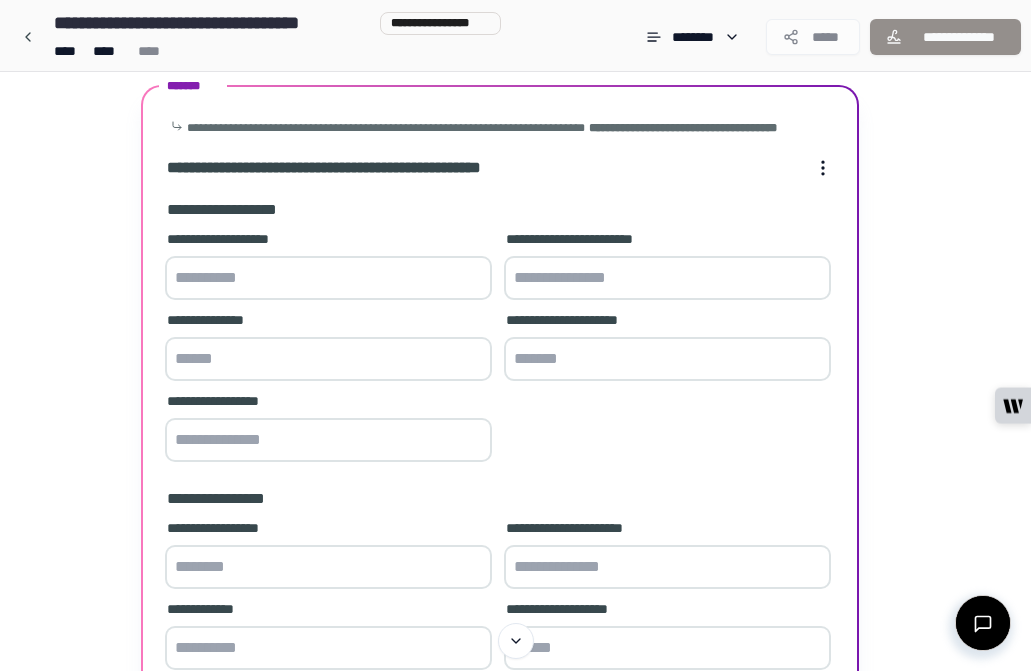 scroll, scrollTop: 97, scrollLeft: 0, axis: vertical 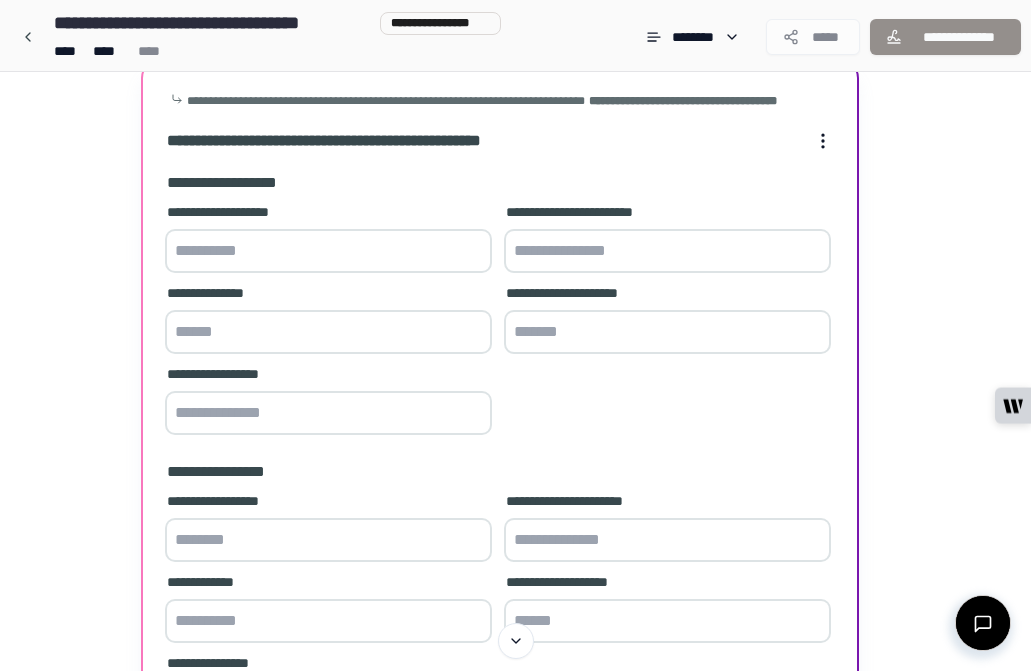 click at bounding box center (328, 251) 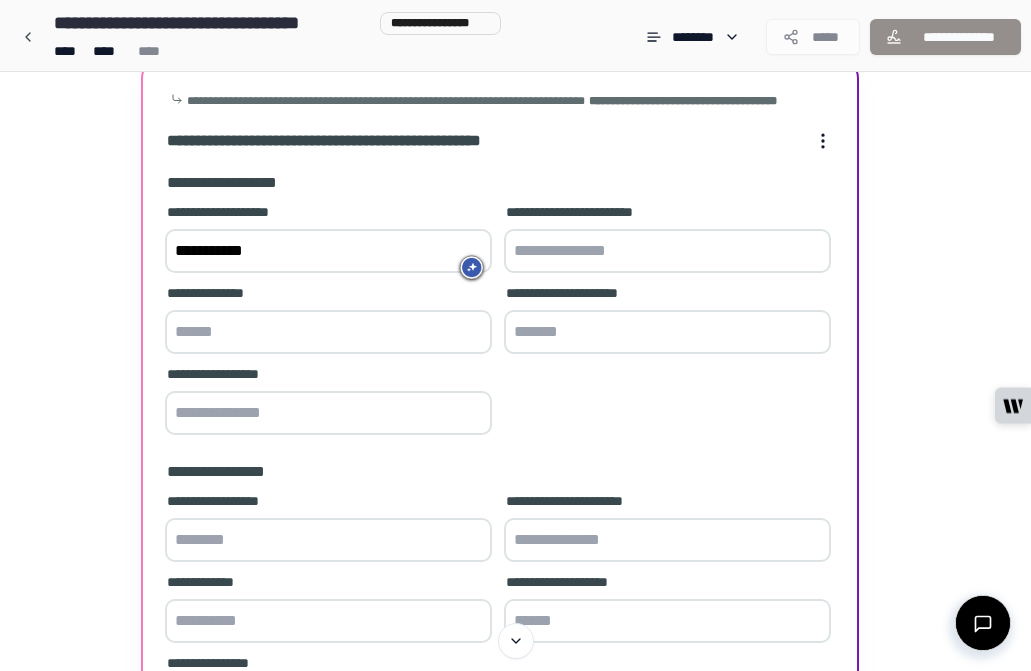 type on "**********" 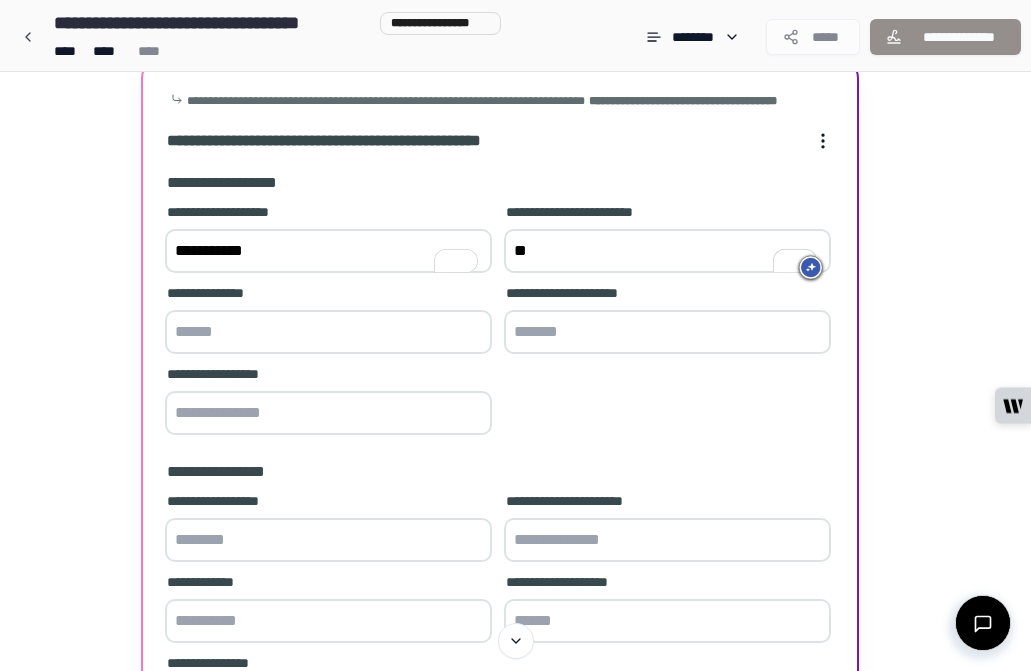 type on "*" 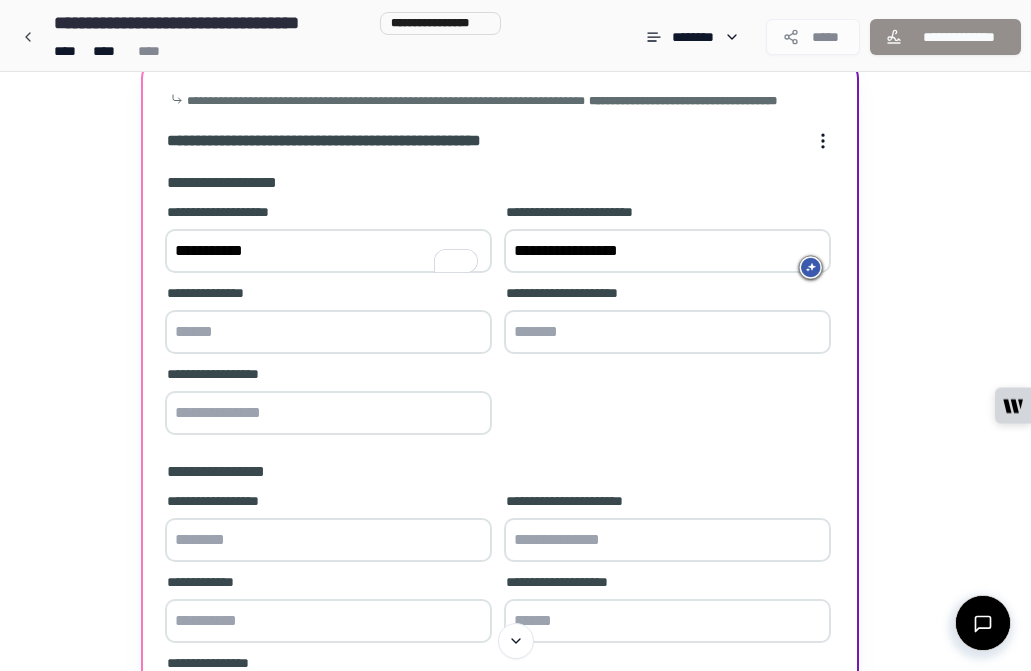 type on "**********" 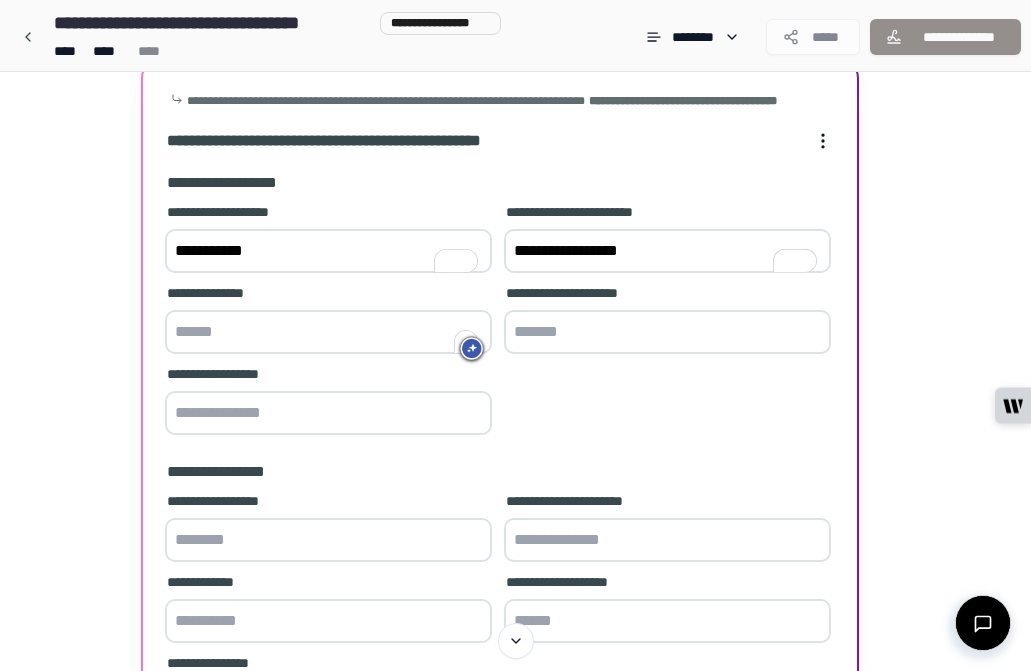 type on "*" 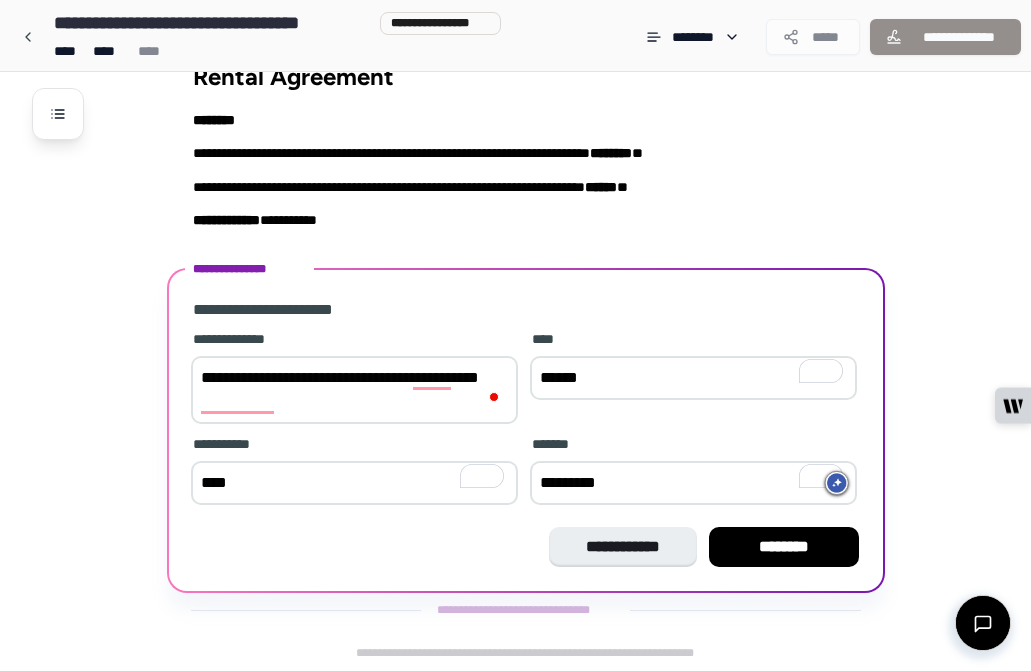 scroll, scrollTop: 0, scrollLeft: 0, axis: both 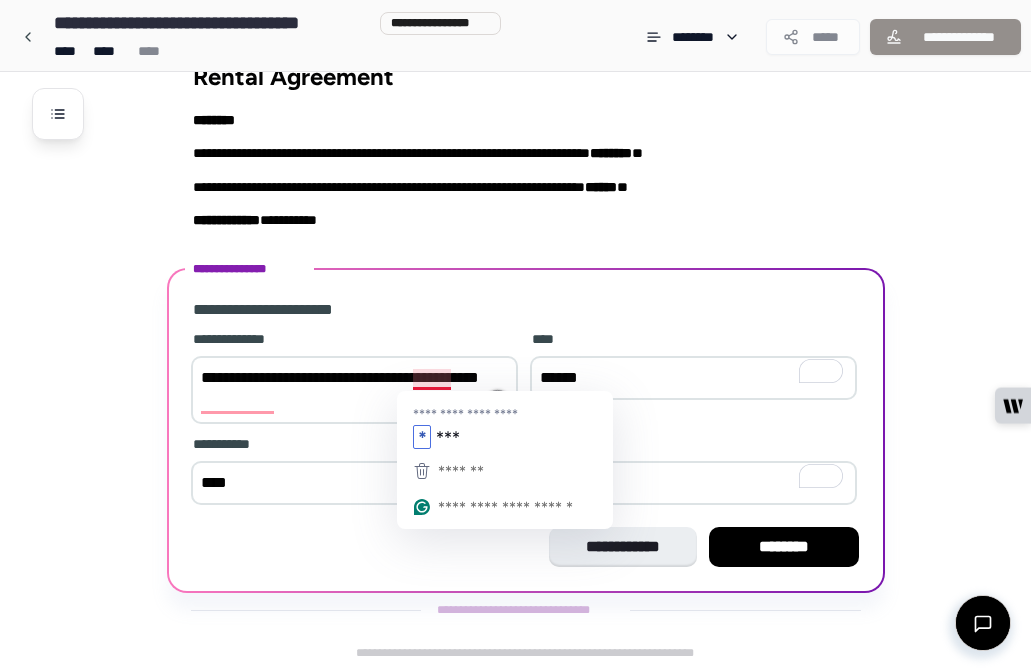 drag, startPoint x: 415, startPoint y: 378, endPoint x: 450, endPoint y: 379, distance: 35.014282 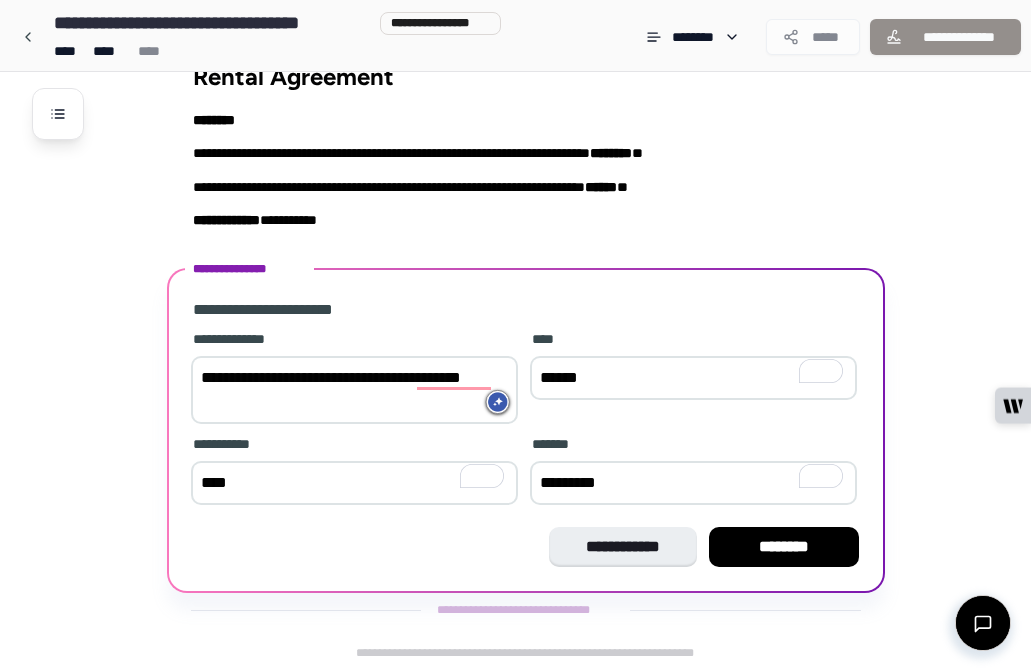 click on "**********" at bounding box center (354, 390) 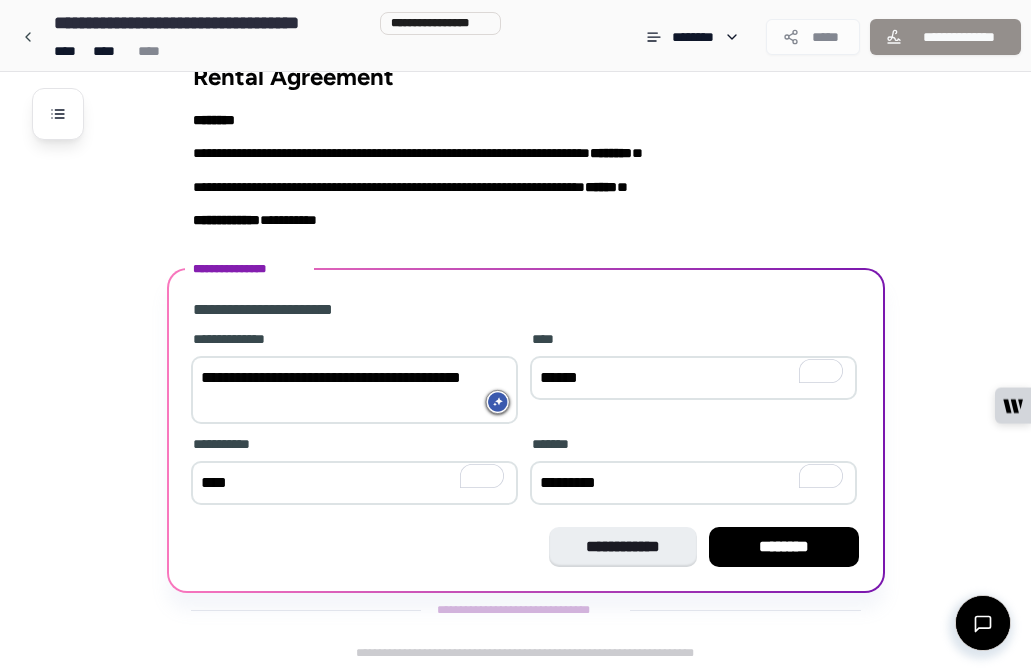 click on "**********" at bounding box center [354, 390] 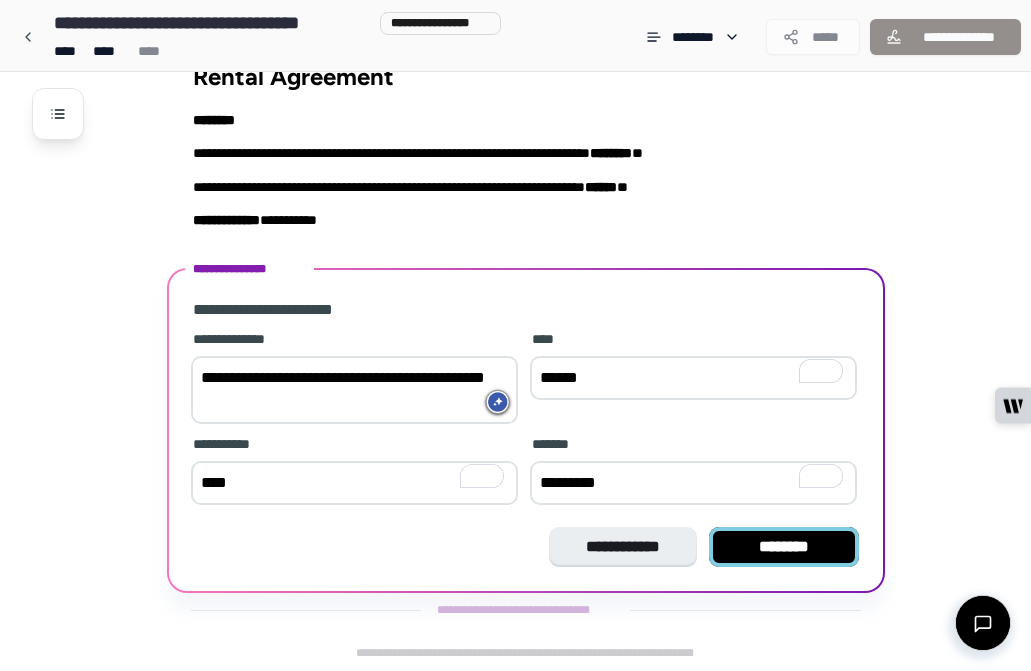 type on "**********" 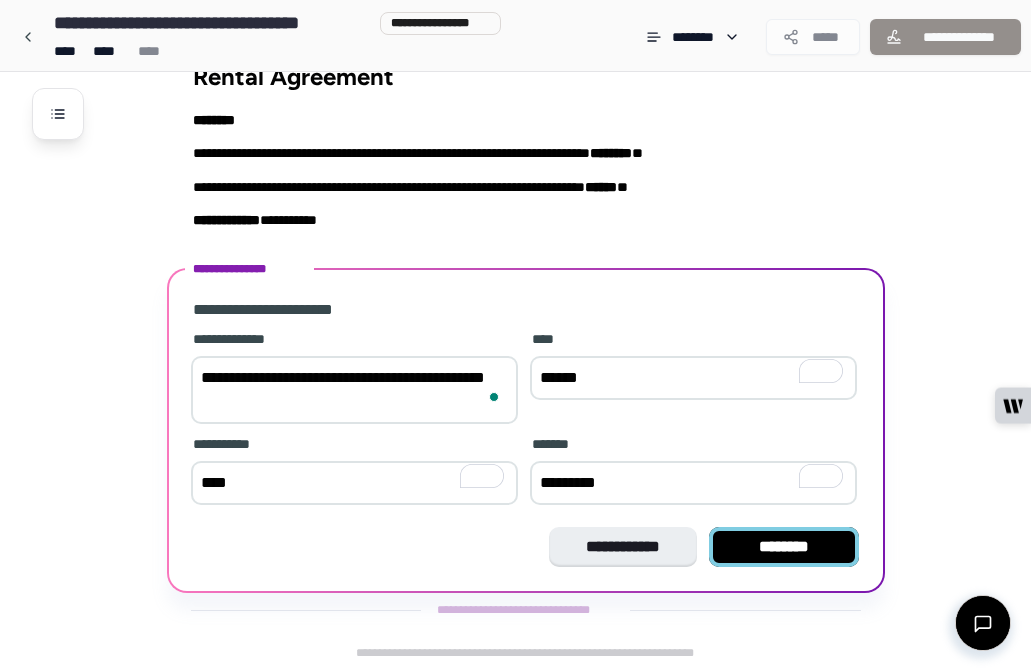 click on "********" at bounding box center [784, 547] 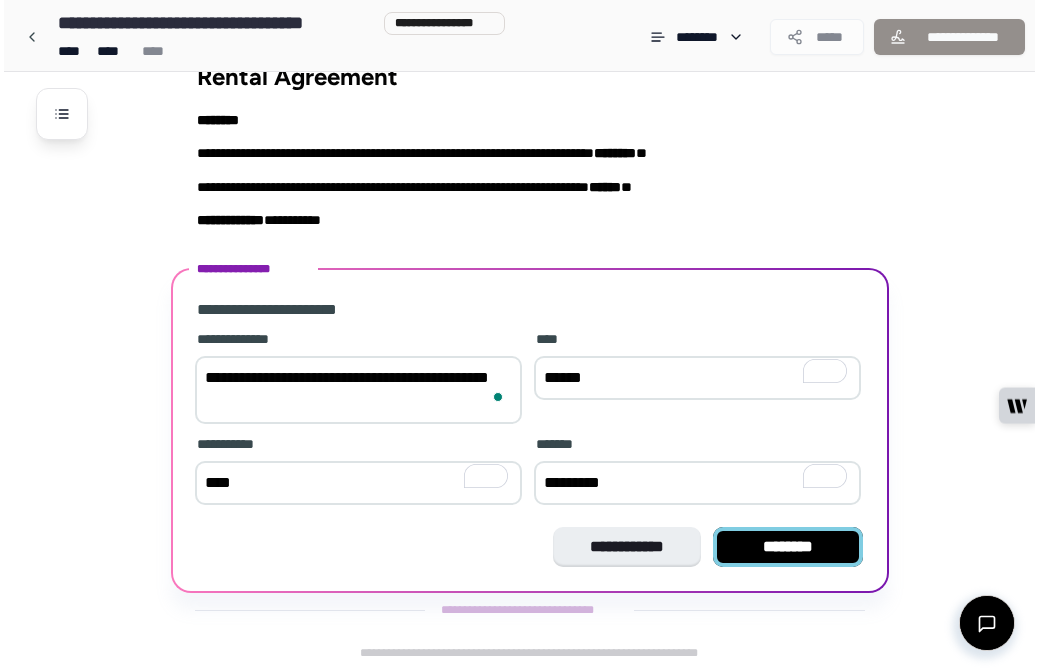 scroll, scrollTop: 0, scrollLeft: 0, axis: both 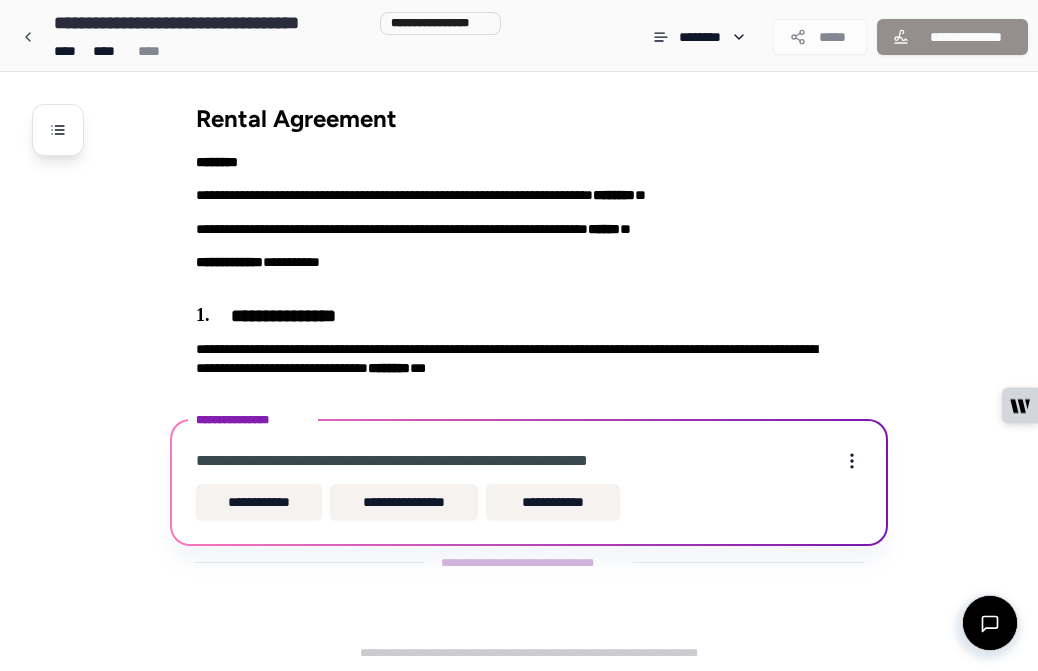 click on "**********" at bounding box center [529, 482] 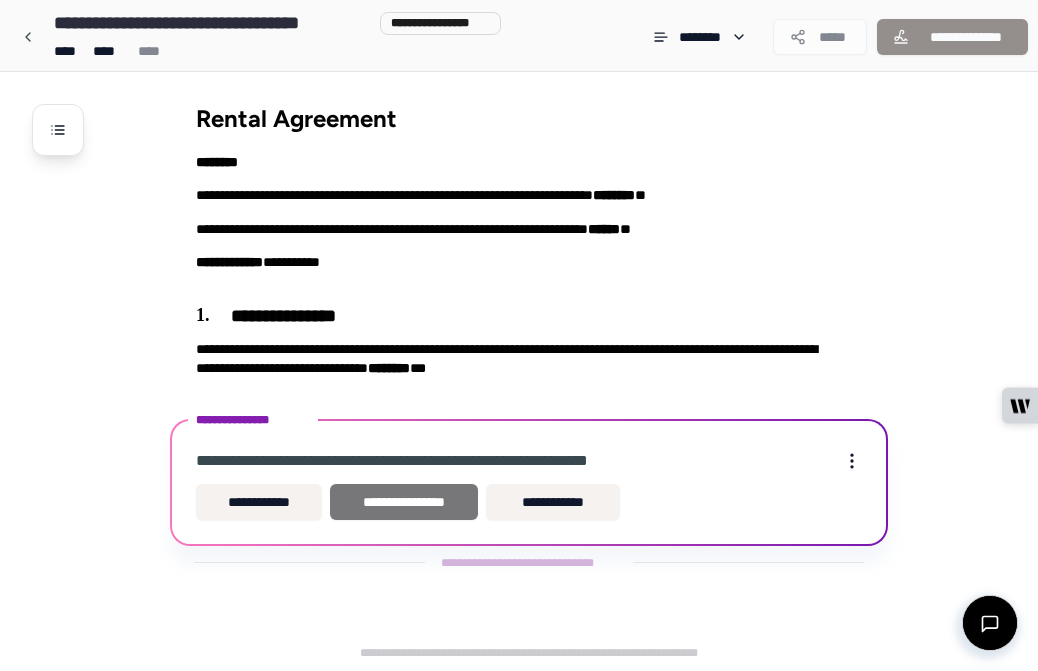 click on "**********" at bounding box center (404, 502) 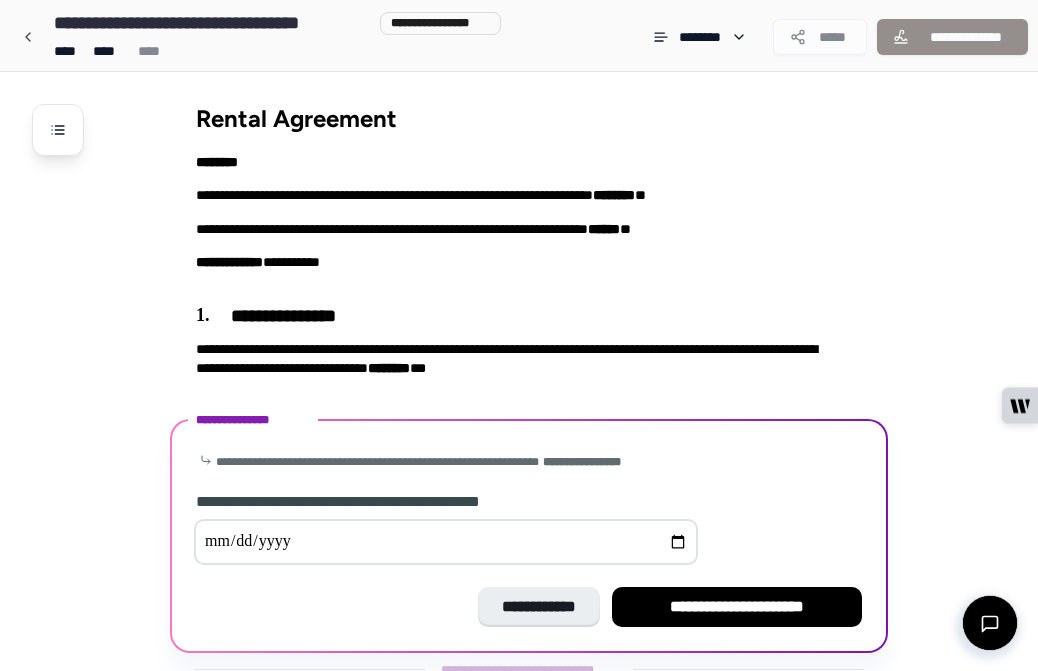 scroll, scrollTop: 60, scrollLeft: 0, axis: vertical 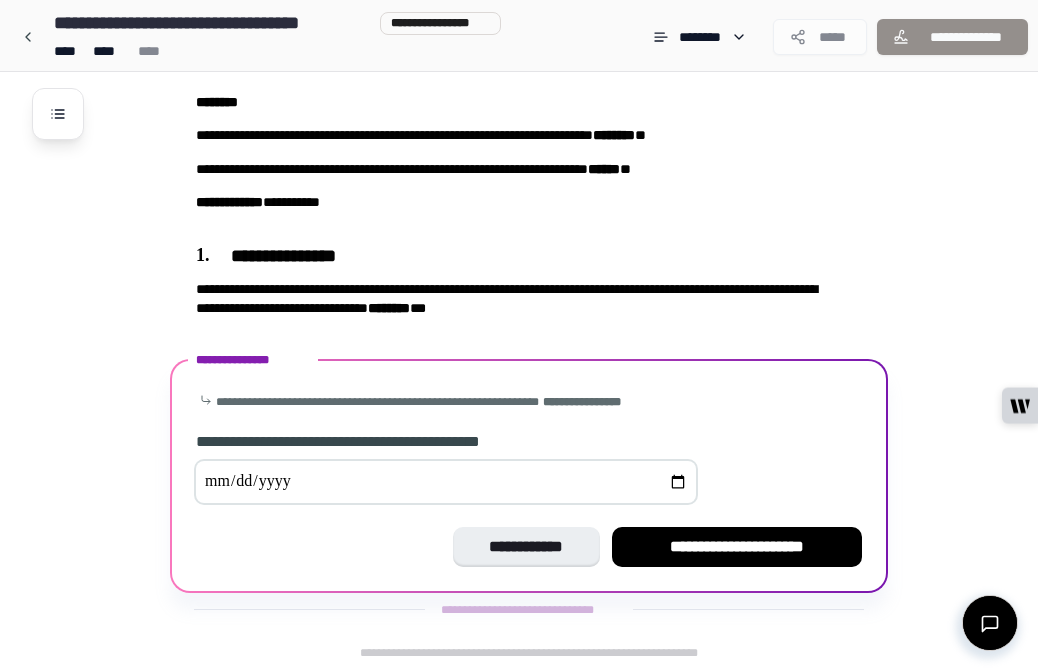 click at bounding box center [446, 482] 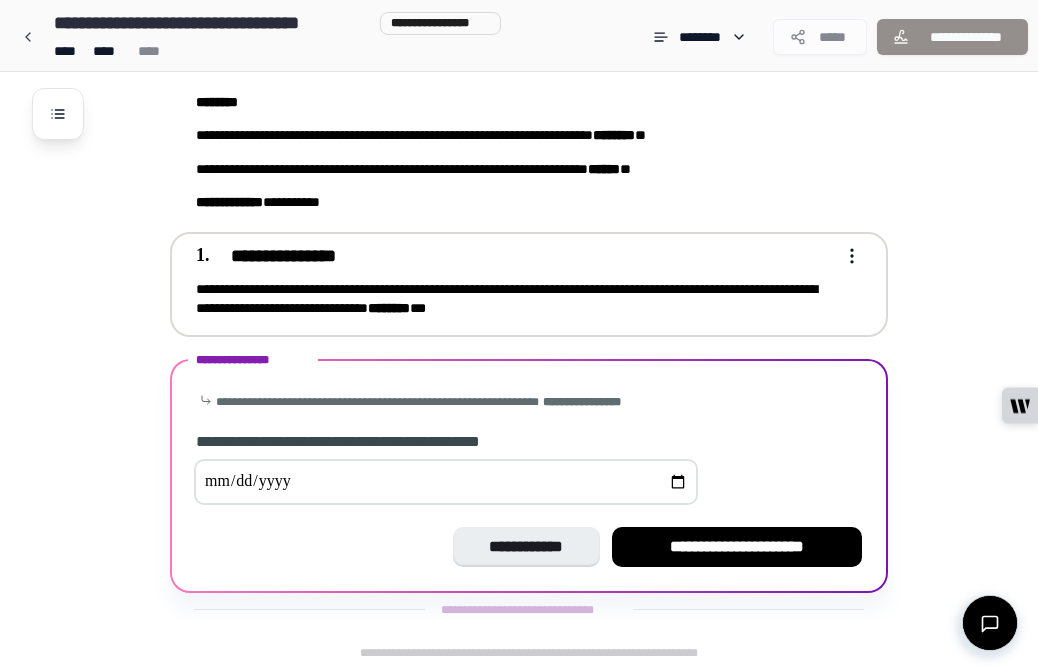 type on "**********" 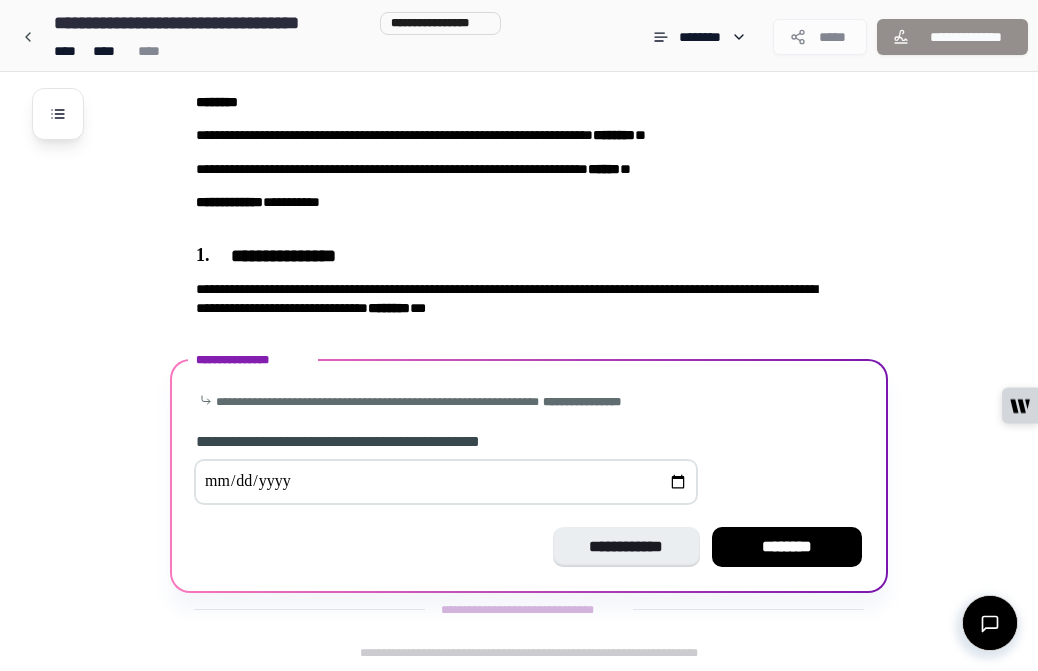click on "**********" at bounding box center (529, 547) 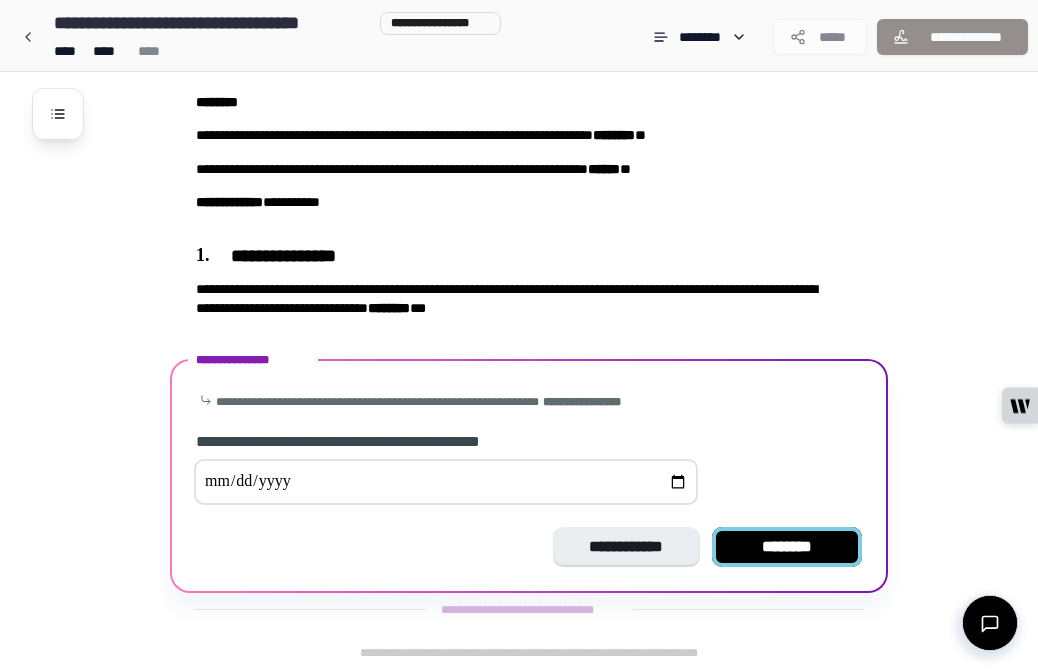 click on "********" at bounding box center (787, 547) 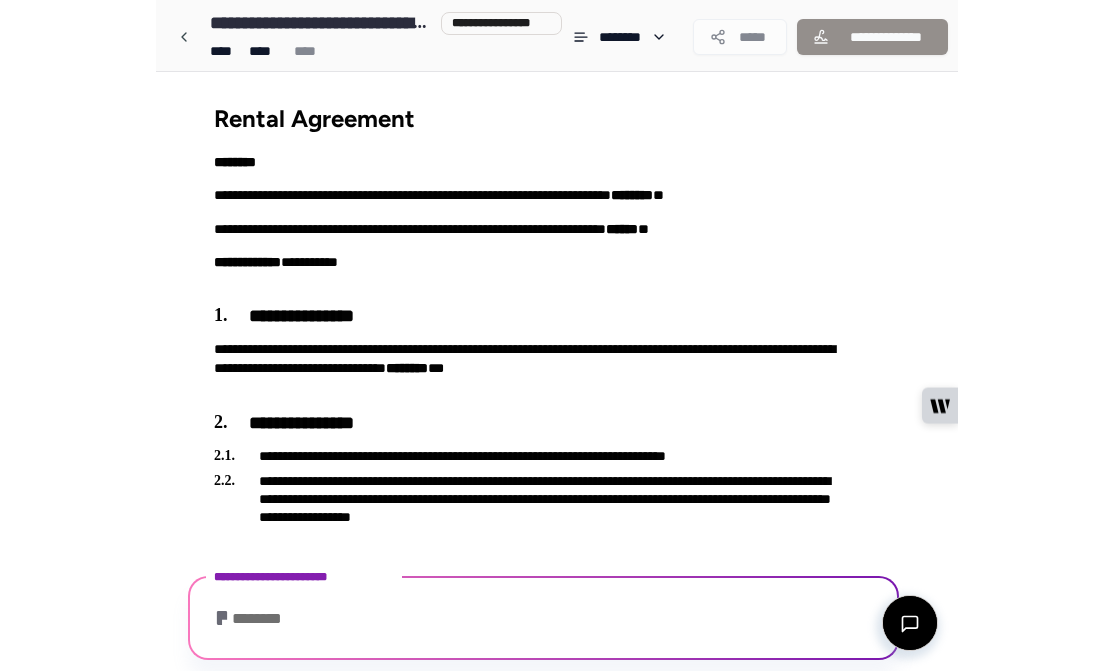scroll, scrollTop: 39, scrollLeft: 0, axis: vertical 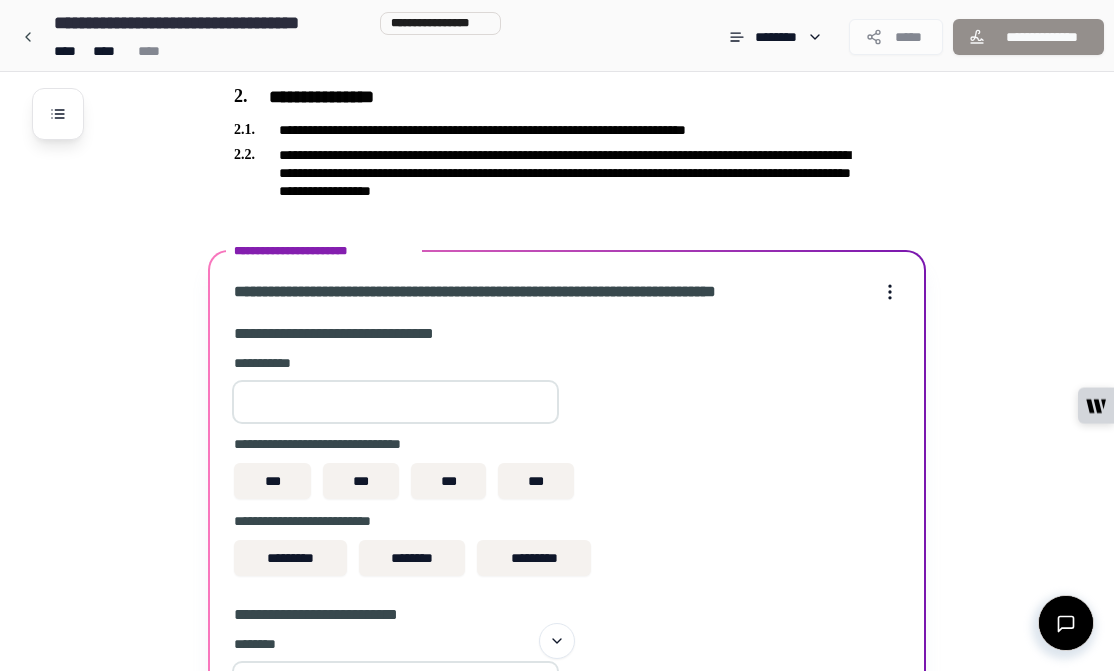 click at bounding box center (395, 402) 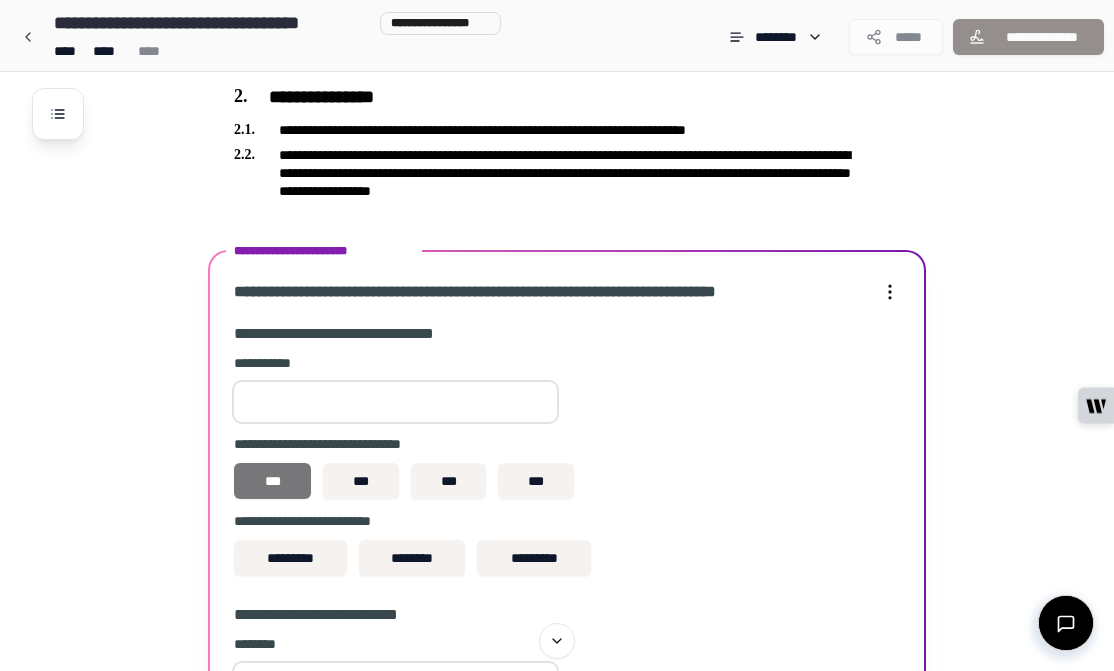 type on "***" 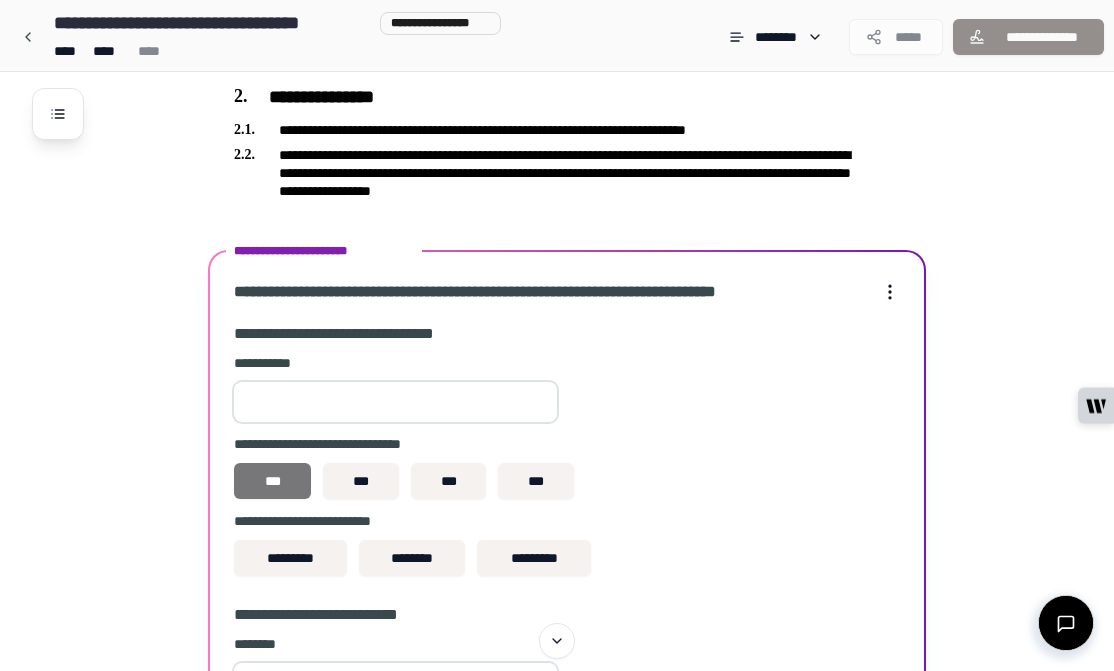click on "***" at bounding box center [272, 481] 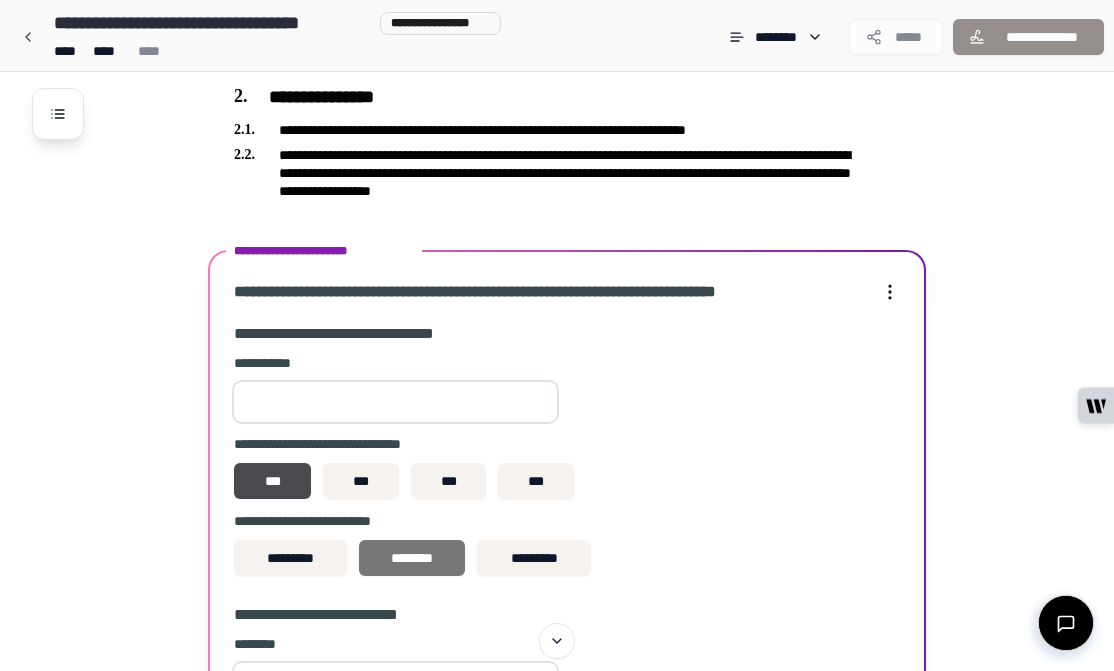 scroll, scrollTop: 436, scrollLeft: 0, axis: vertical 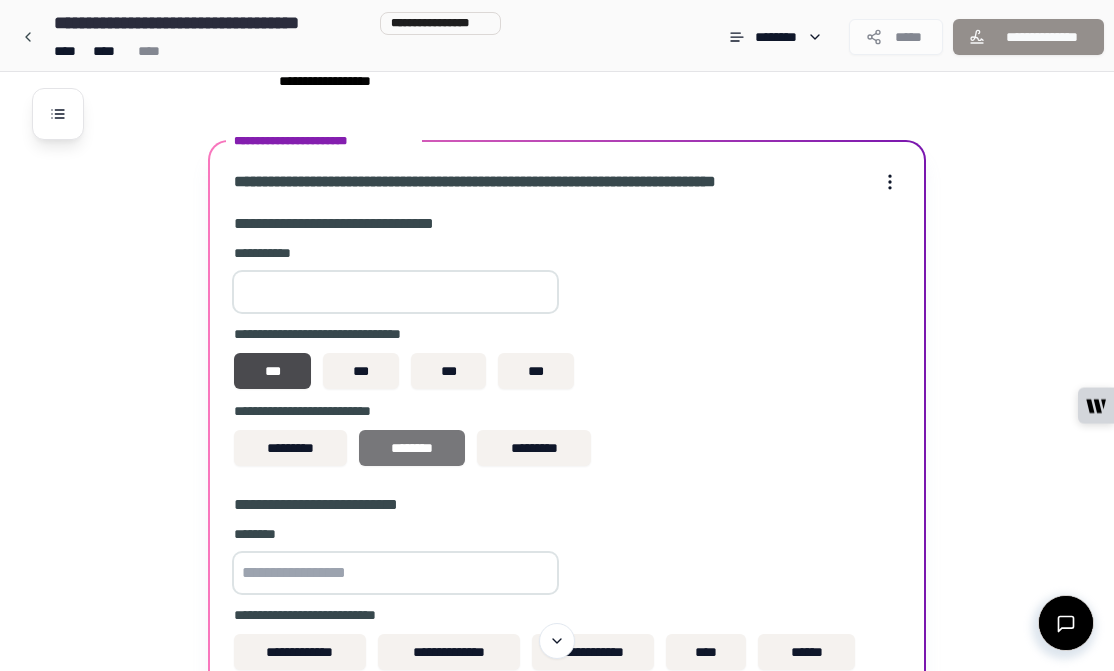 click on "********" at bounding box center (411, 448) 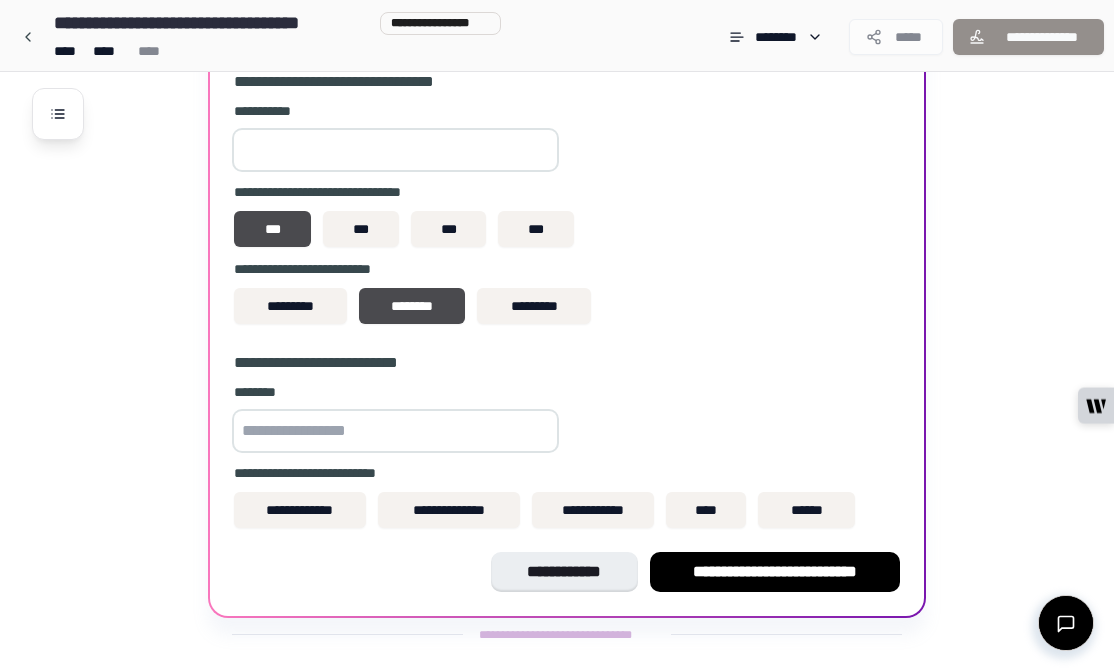 scroll, scrollTop: 593, scrollLeft: 0, axis: vertical 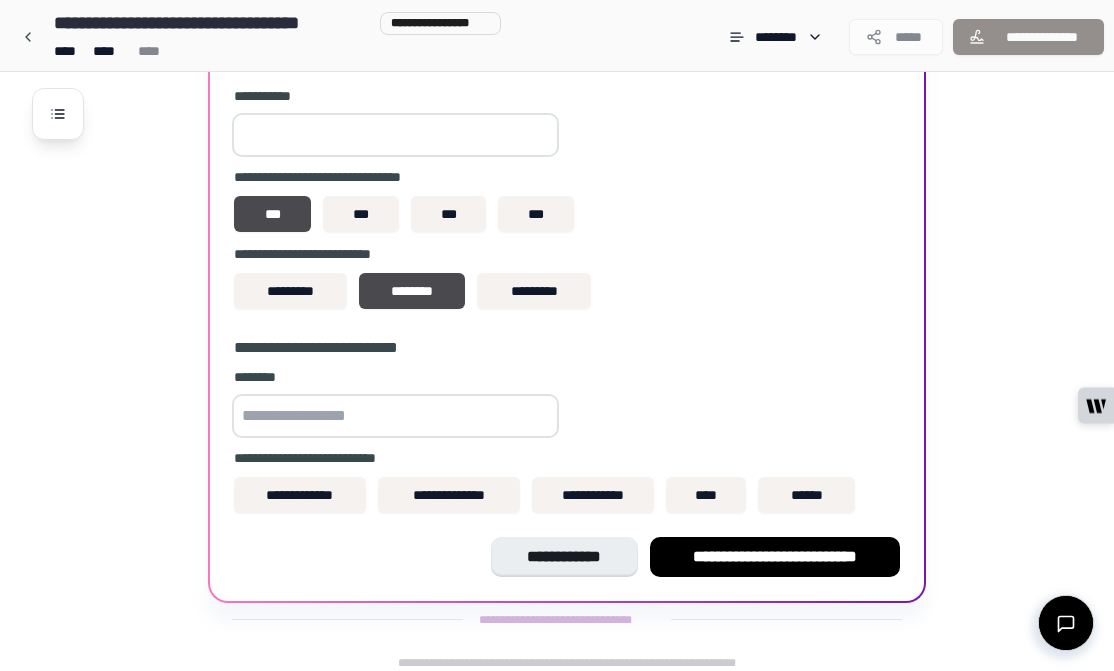 click at bounding box center (395, 416) 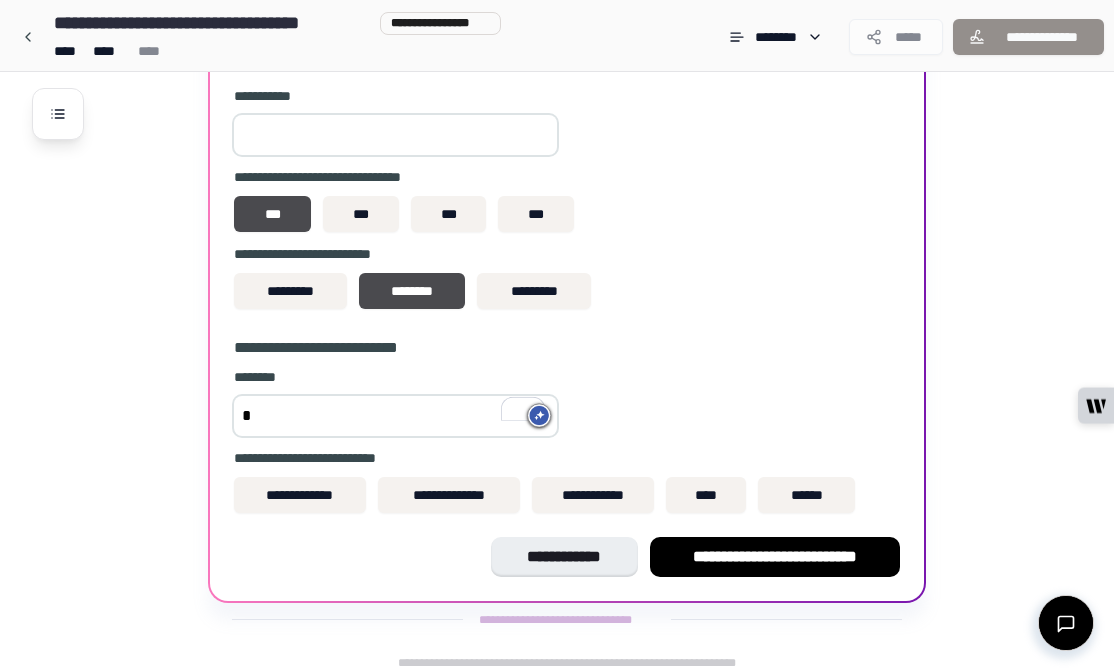 type on "*" 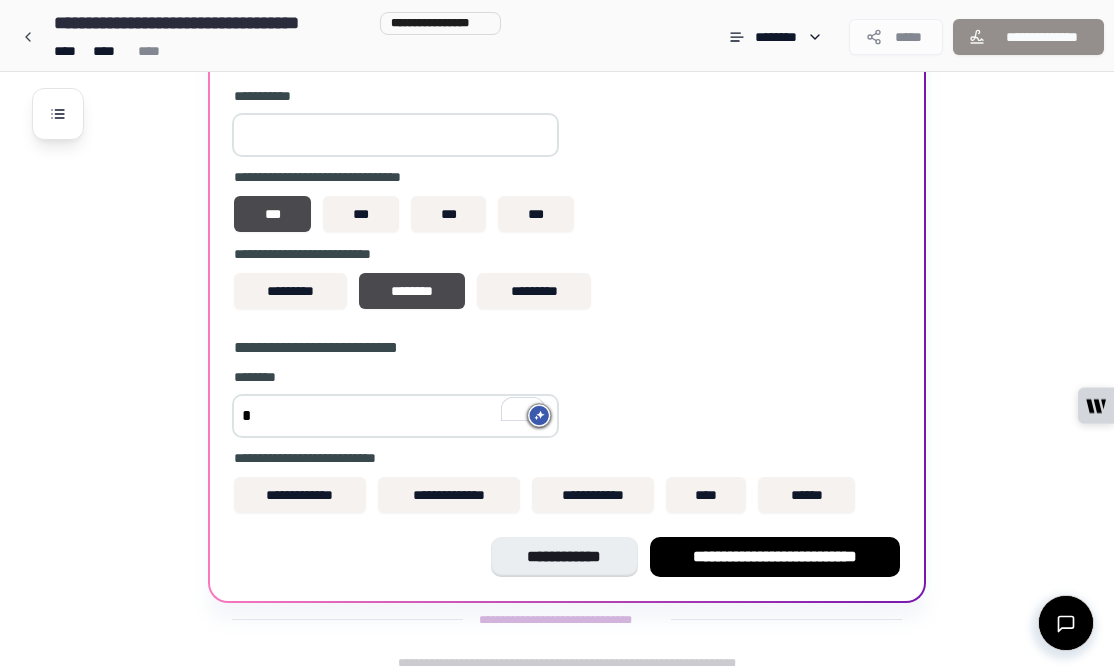 drag, startPoint x: 350, startPoint y: 425, endPoint x: 193, endPoint y: 415, distance: 157.31815 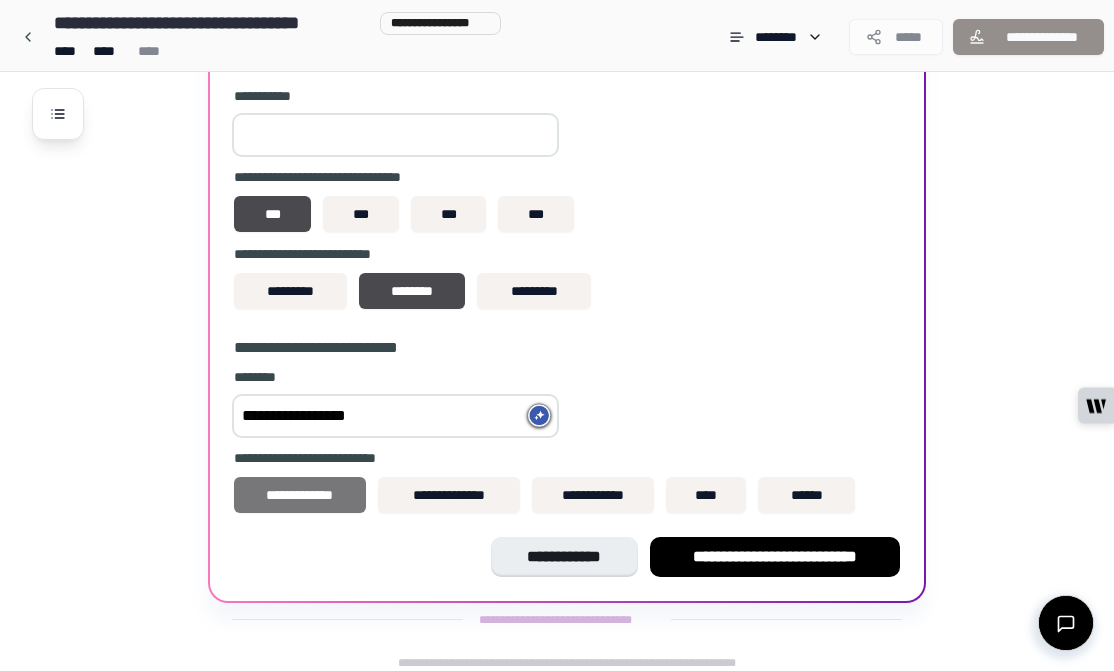 type on "**********" 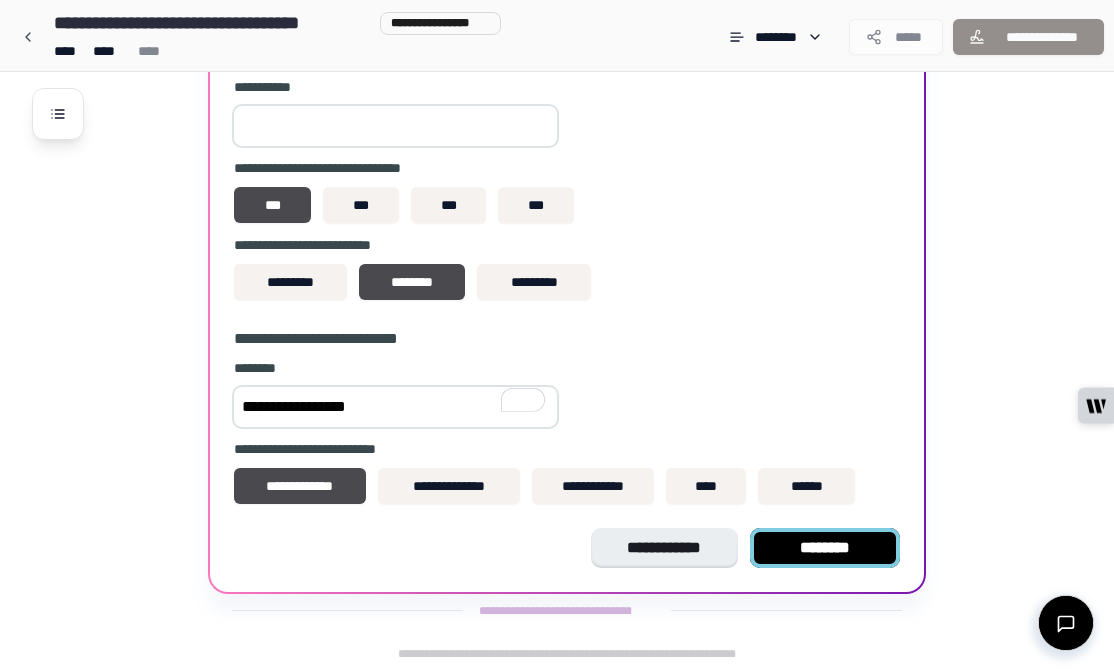 click on "********" at bounding box center (825, 548) 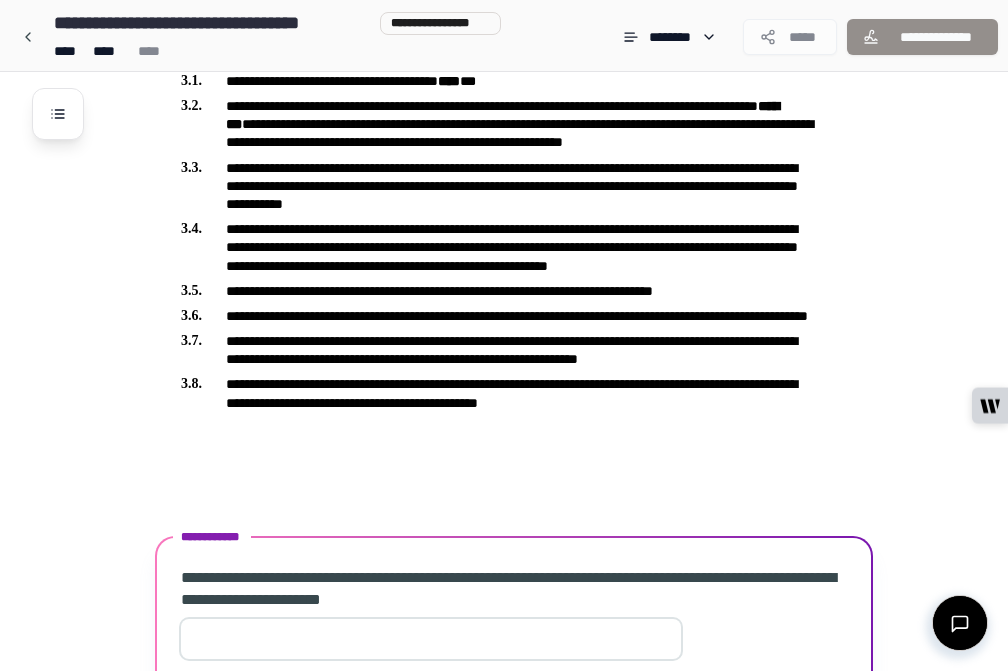 scroll, scrollTop: 686, scrollLeft: 0, axis: vertical 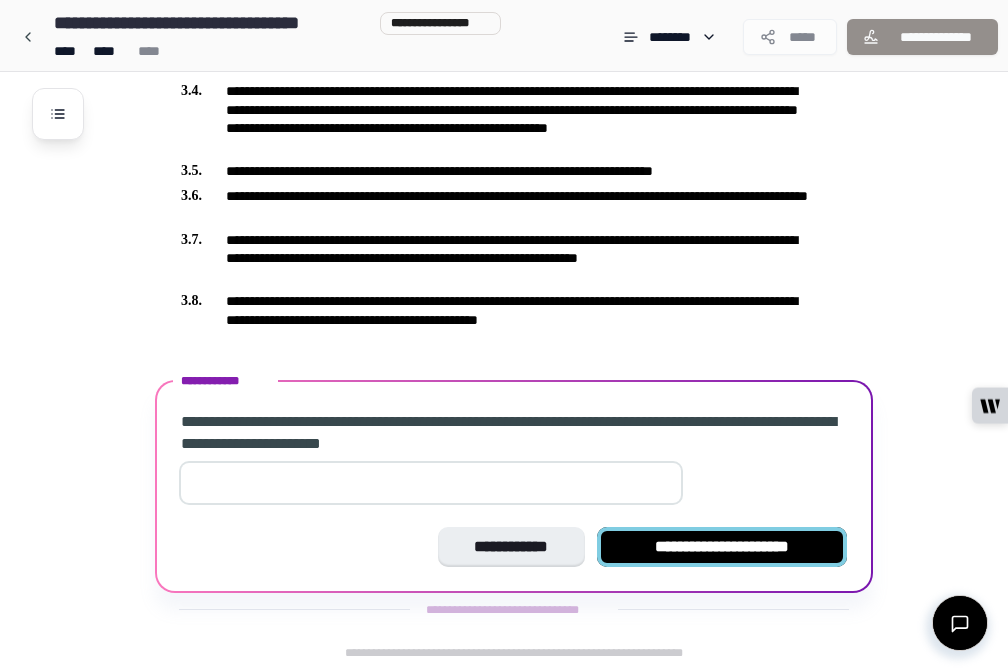 click on "**********" at bounding box center [722, 547] 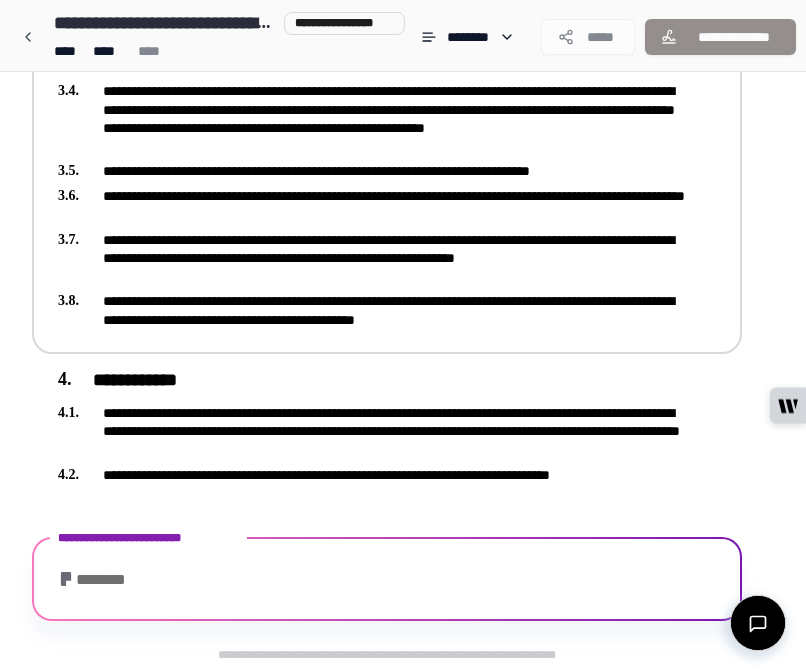 scroll, scrollTop: 778, scrollLeft: 0, axis: vertical 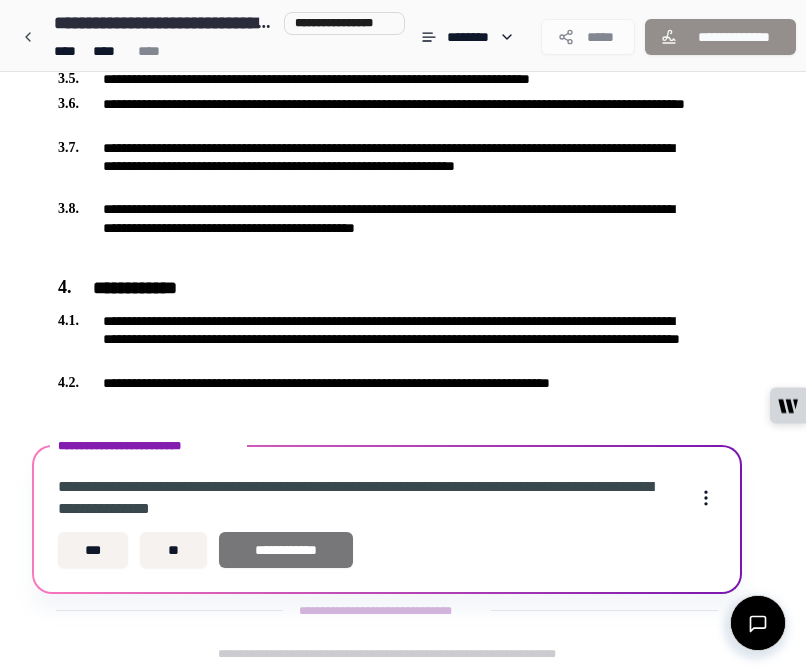 click on "**********" at bounding box center [286, 550] 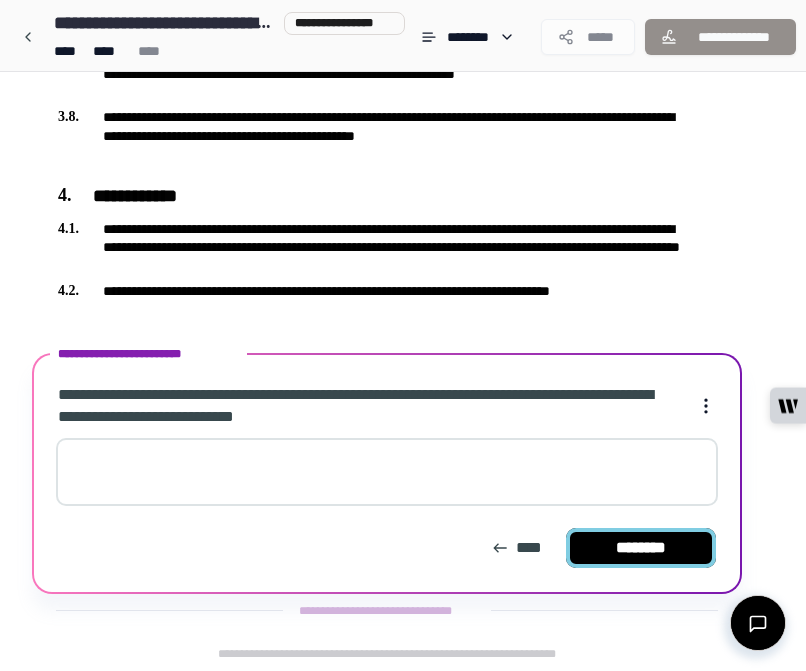 click on "********" at bounding box center (641, 548) 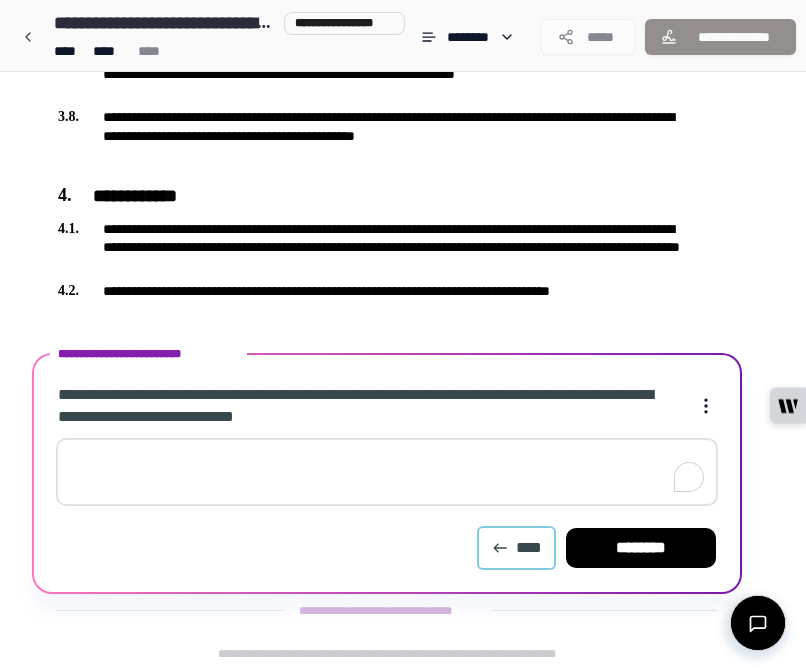 click on "****" at bounding box center (516, 548) 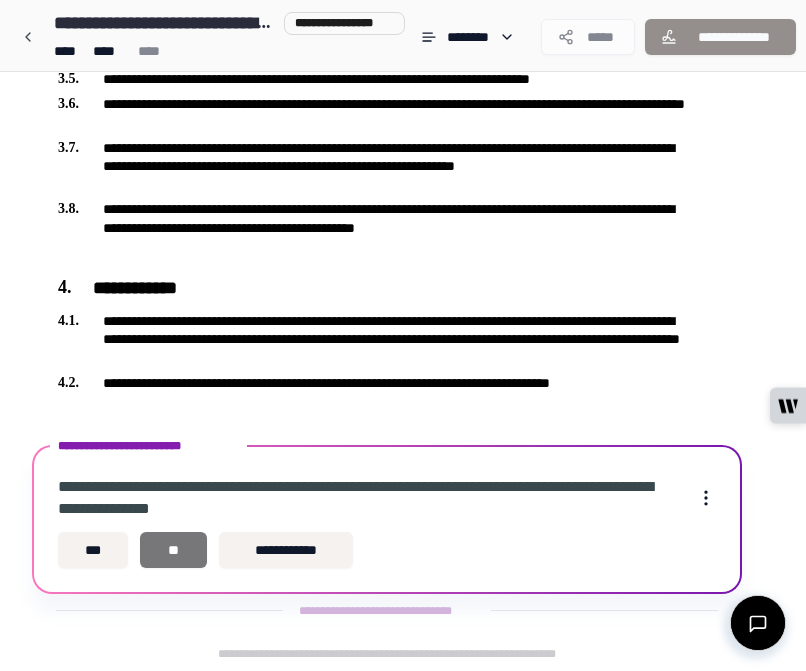 click on "**" at bounding box center [173, 550] 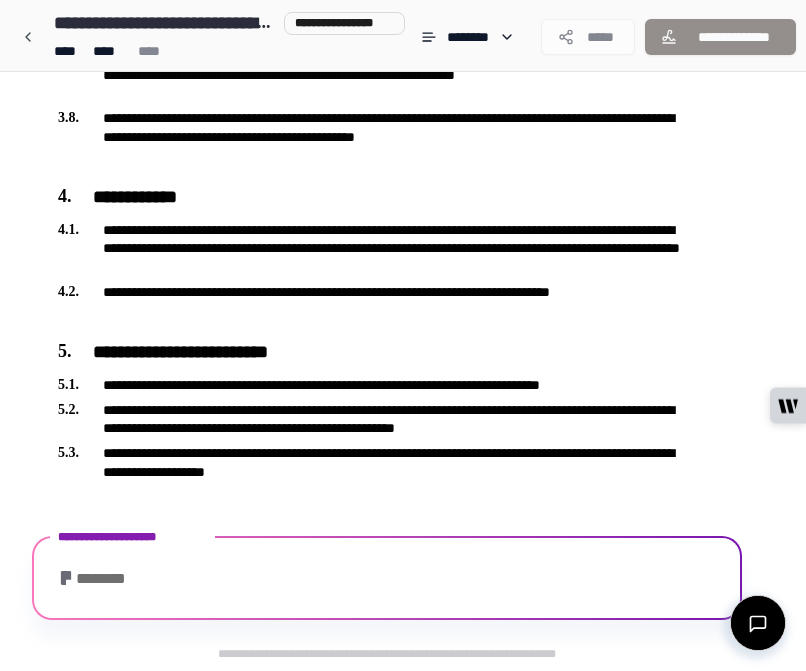 scroll, scrollTop: 939, scrollLeft: 0, axis: vertical 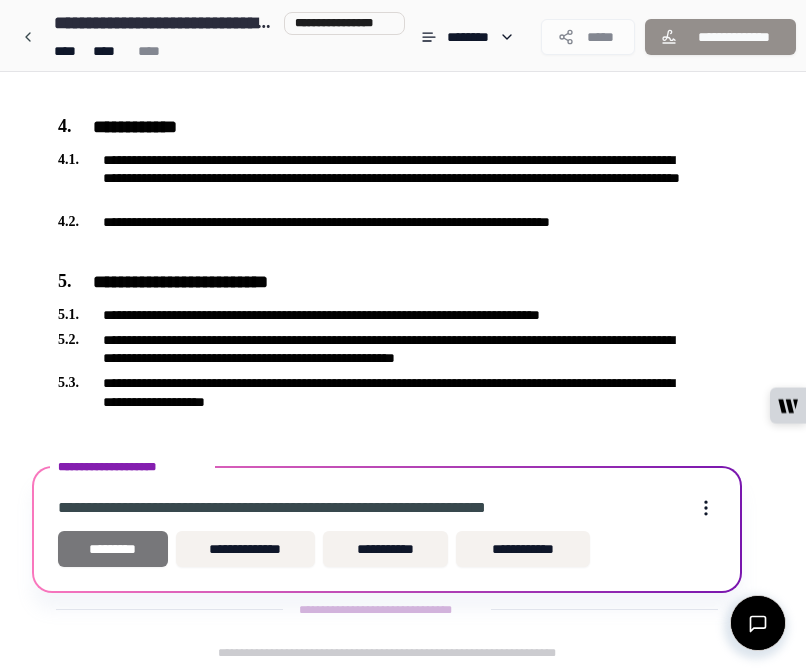 click on "*********" at bounding box center (113, 549) 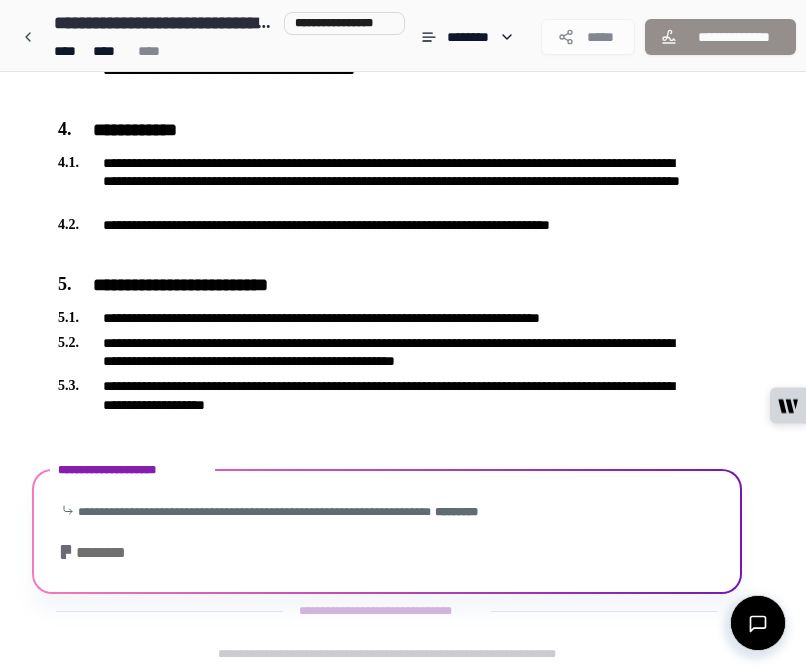 scroll, scrollTop: 1002, scrollLeft: 0, axis: vertical 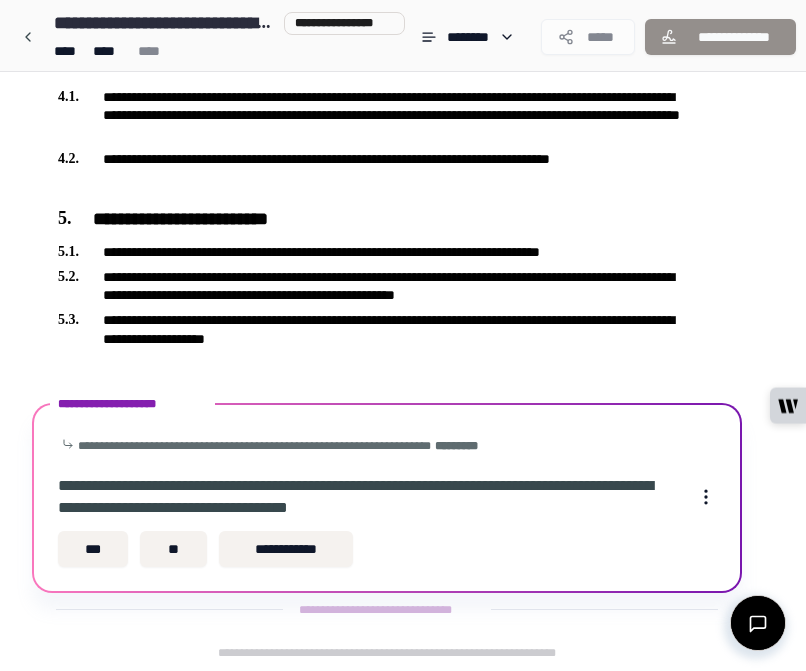 click on "**********" at bounding box center [387, 498] 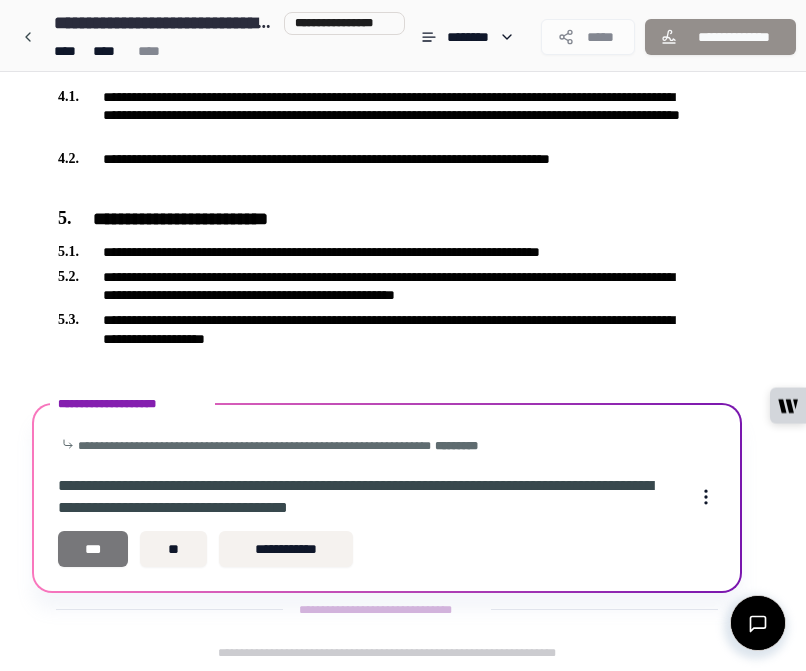 click on "***" at bounding box center (93, 549) 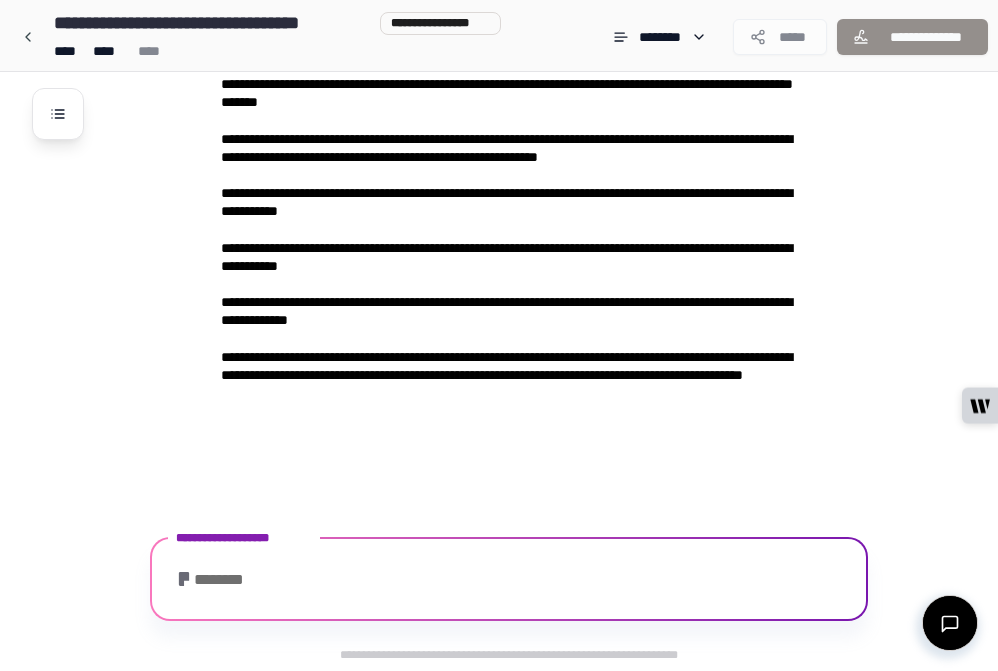 scroll, scrollTop: 2731, scrollLeft: 0, axis: vertical 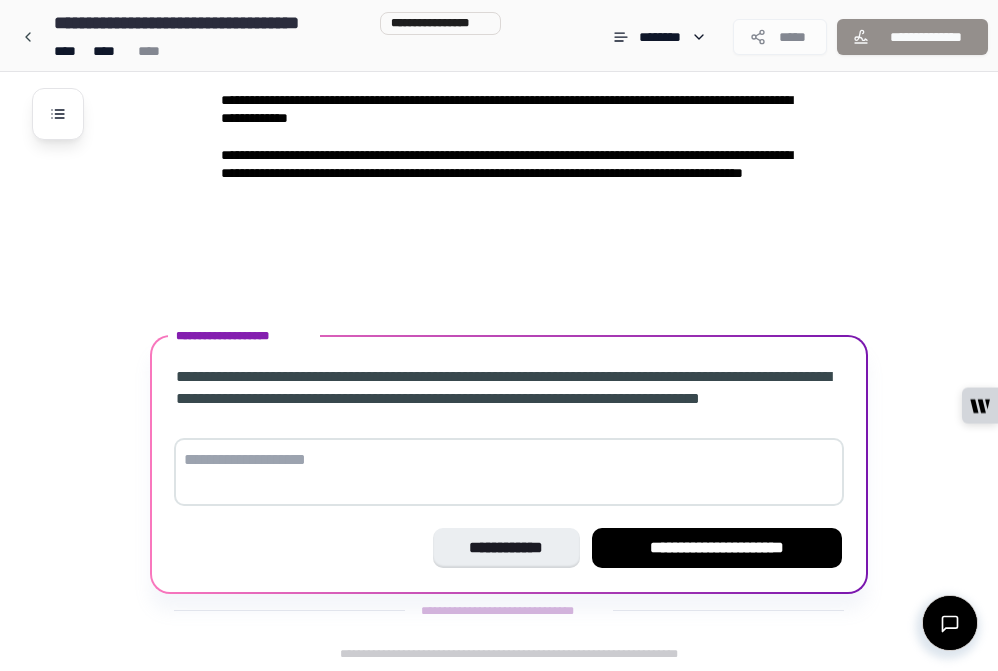 click at bounding box center (509, 472) 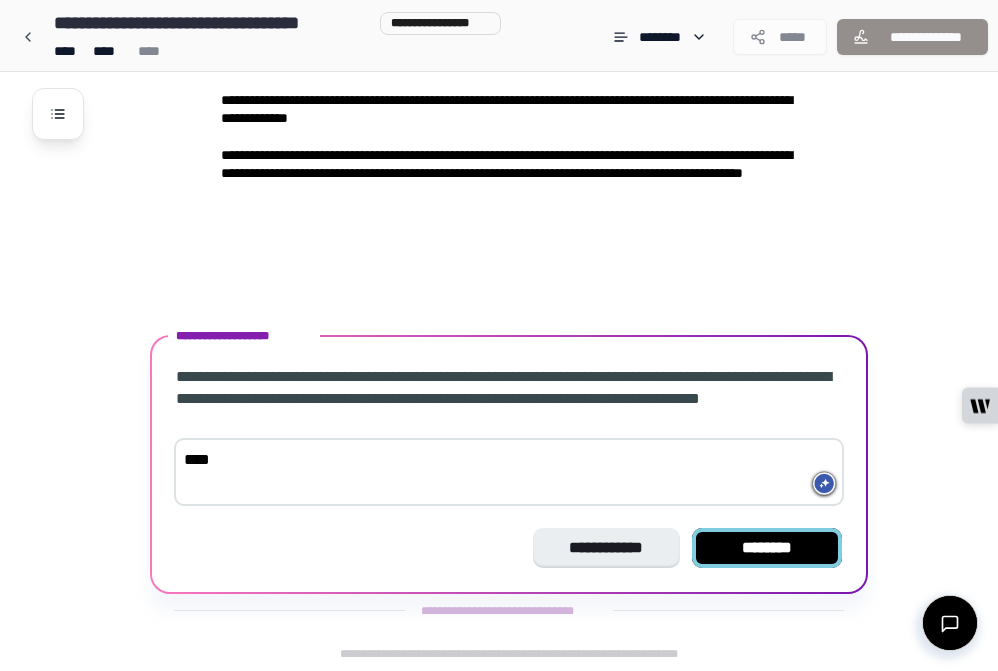type on "****" 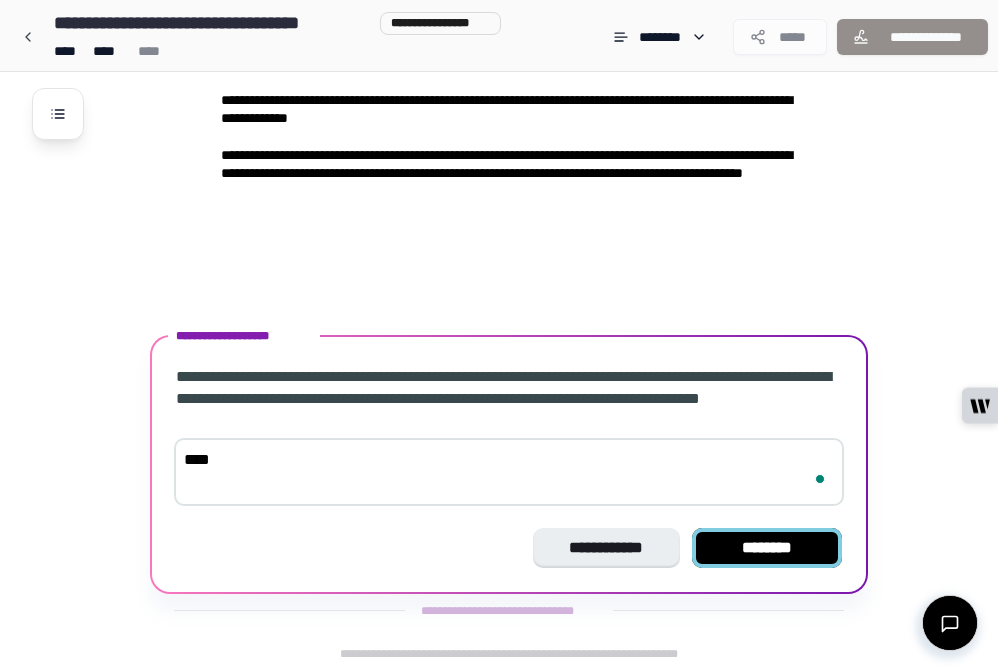 click on "********" at bounding box center [767, 548] 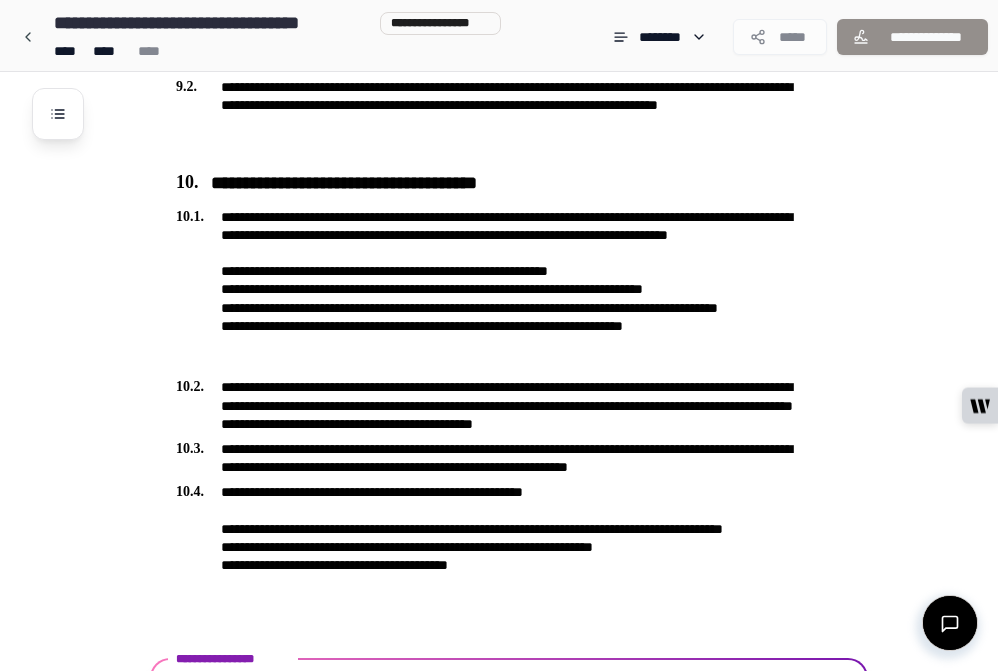 scroll, scrollTop: 3148, scrollLeft: 0, axis: vertical 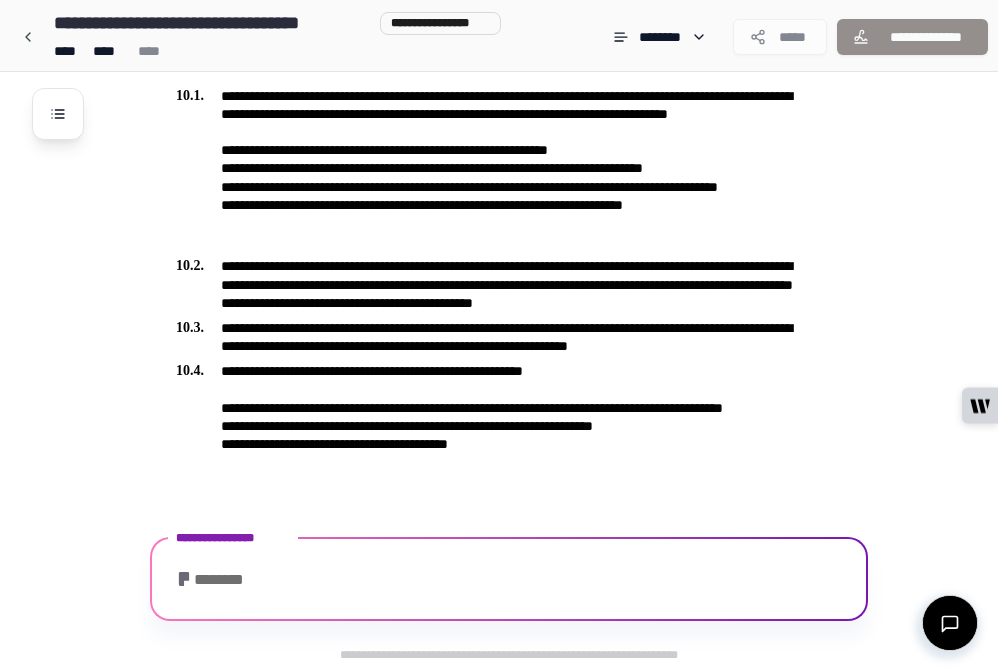 click on "**********" at bounding box center [509, -1202] 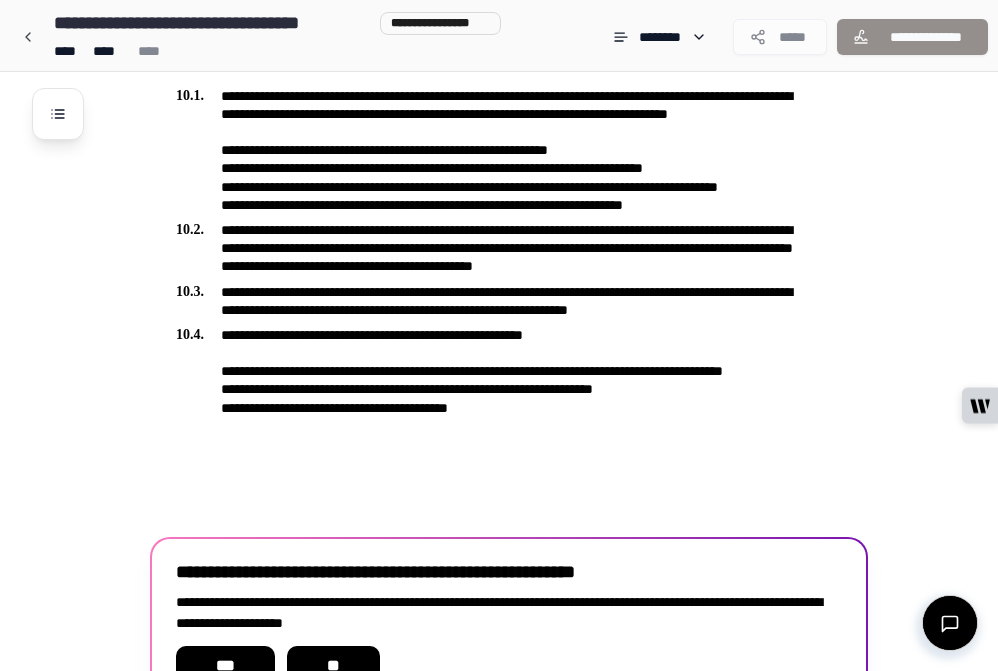 scroll, scrollTop: 3267, scrollLeft: 0, axis: vertical 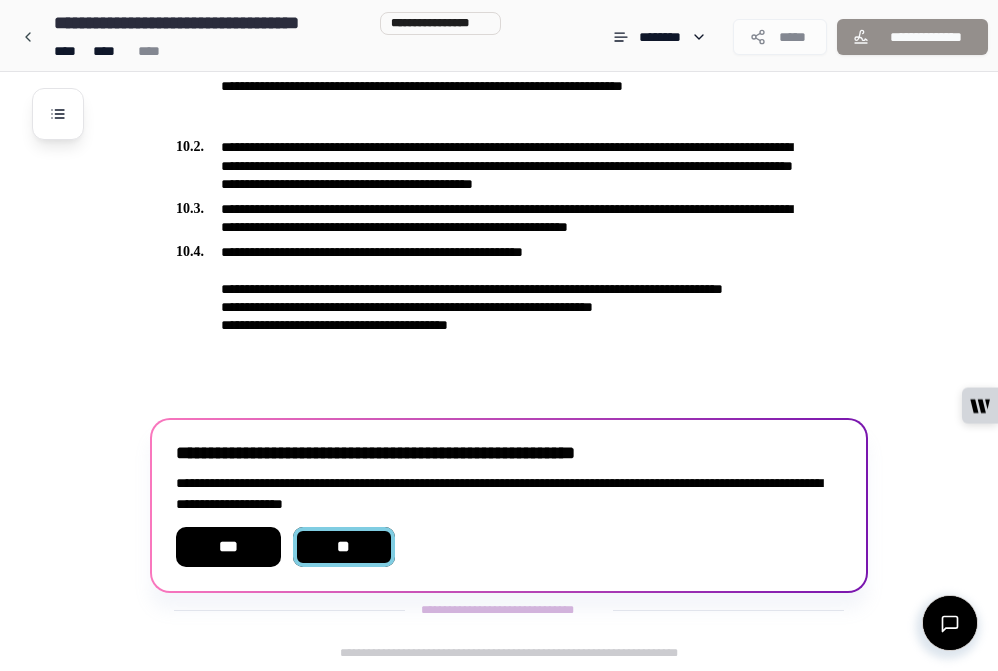 click on "**" at bounding box center (344, 547) 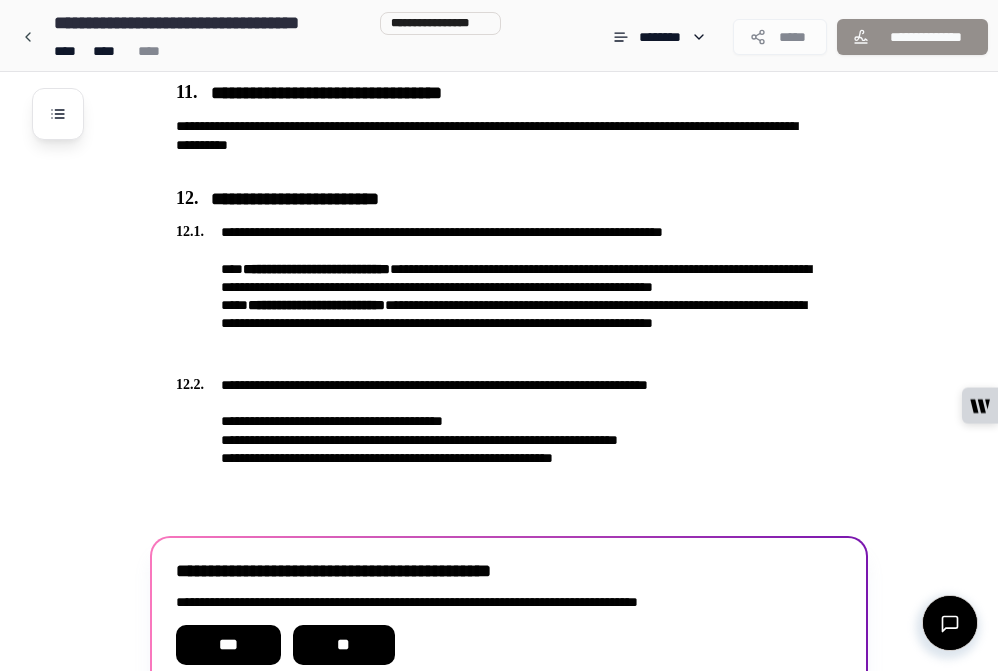 scroll, scrollTop: 3675, scrollLeft: 0, axis: vertical 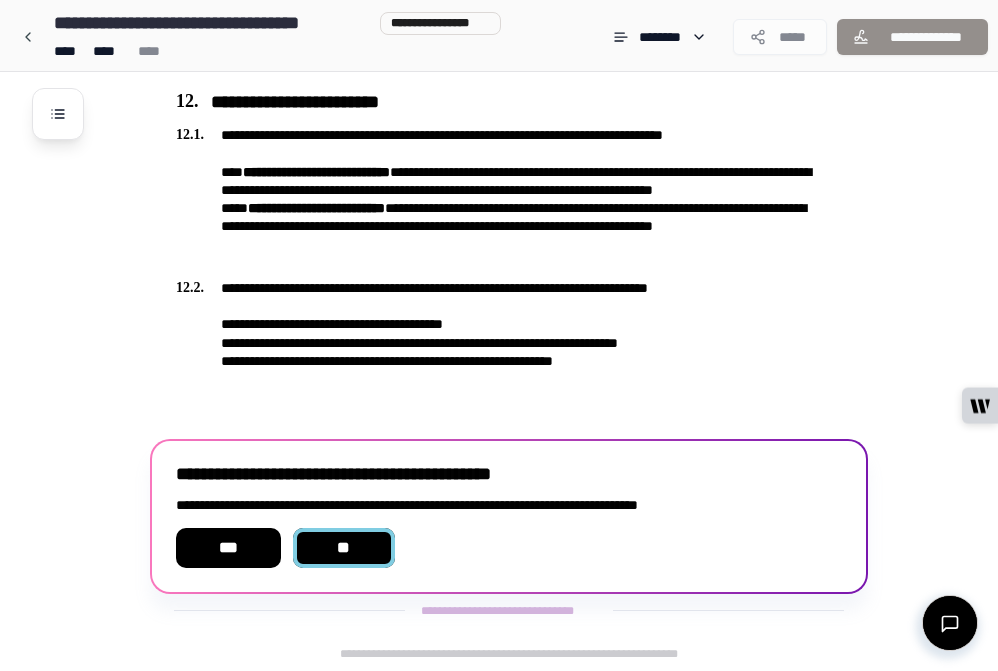 click on "**" at bounding box center (344, 548) 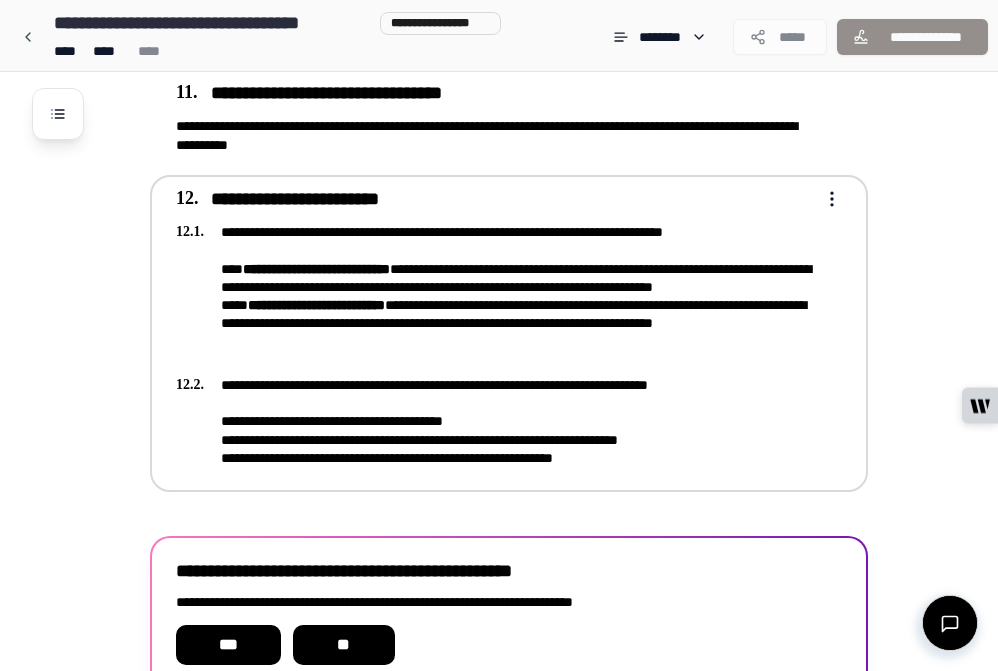 scroll, scrollTop: 3675, scrollLeft: 0, axis: vertical 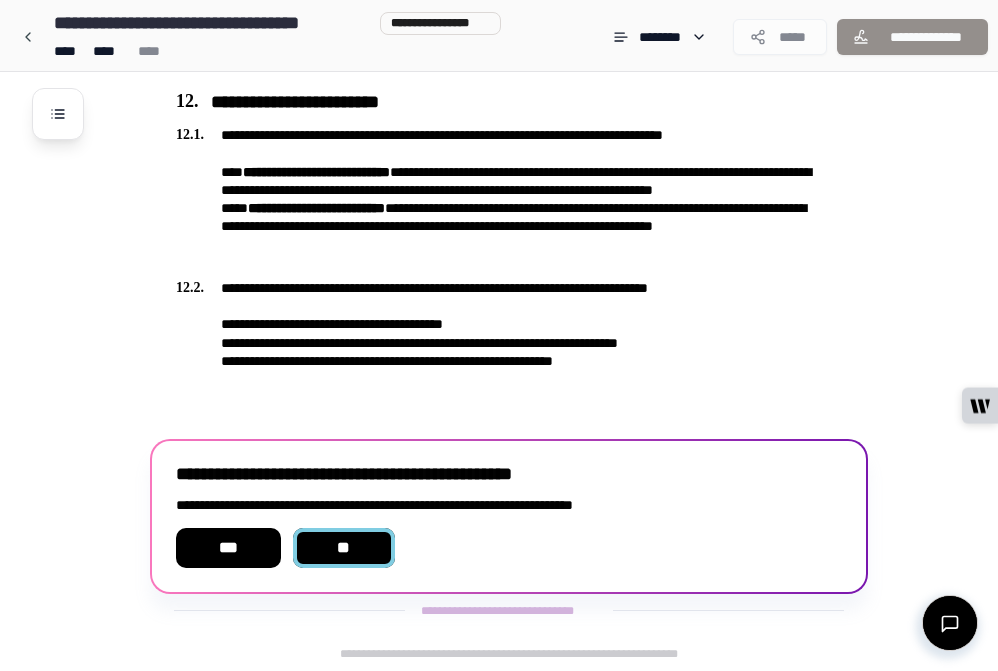 click on "**" at bounding box center [344, 548] 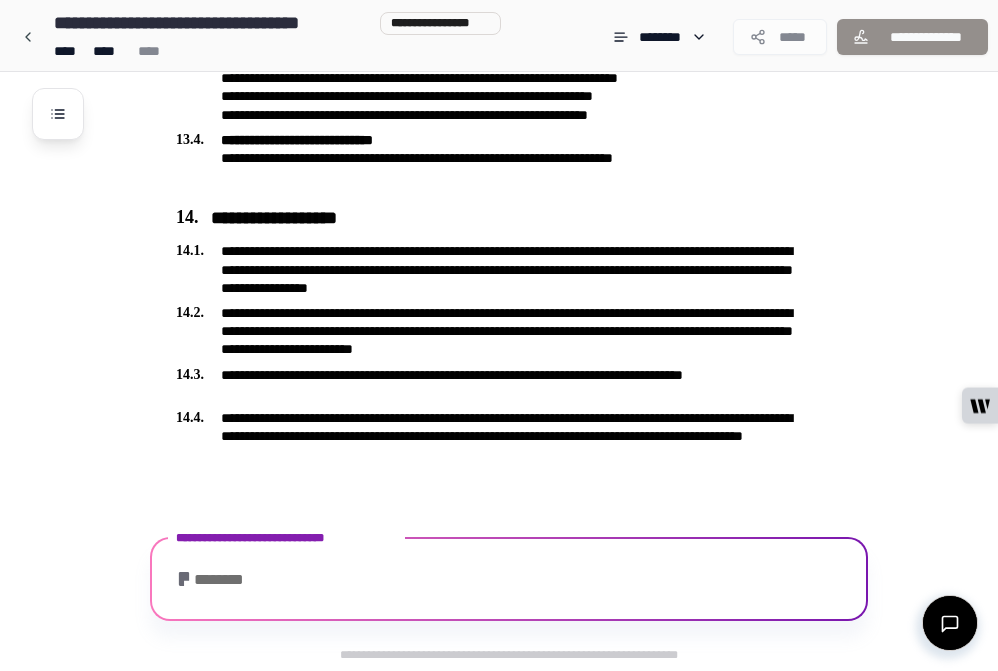 scroll, scrollTop: 4519, scrollLeft: 0, axis: vertical 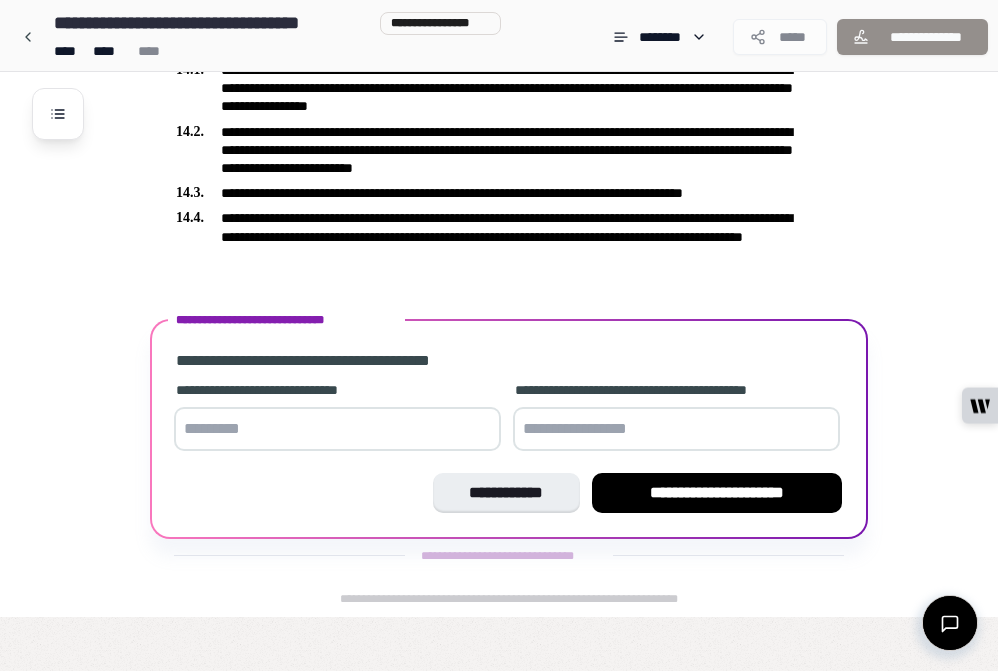 click at bounding box center (337, 429) 